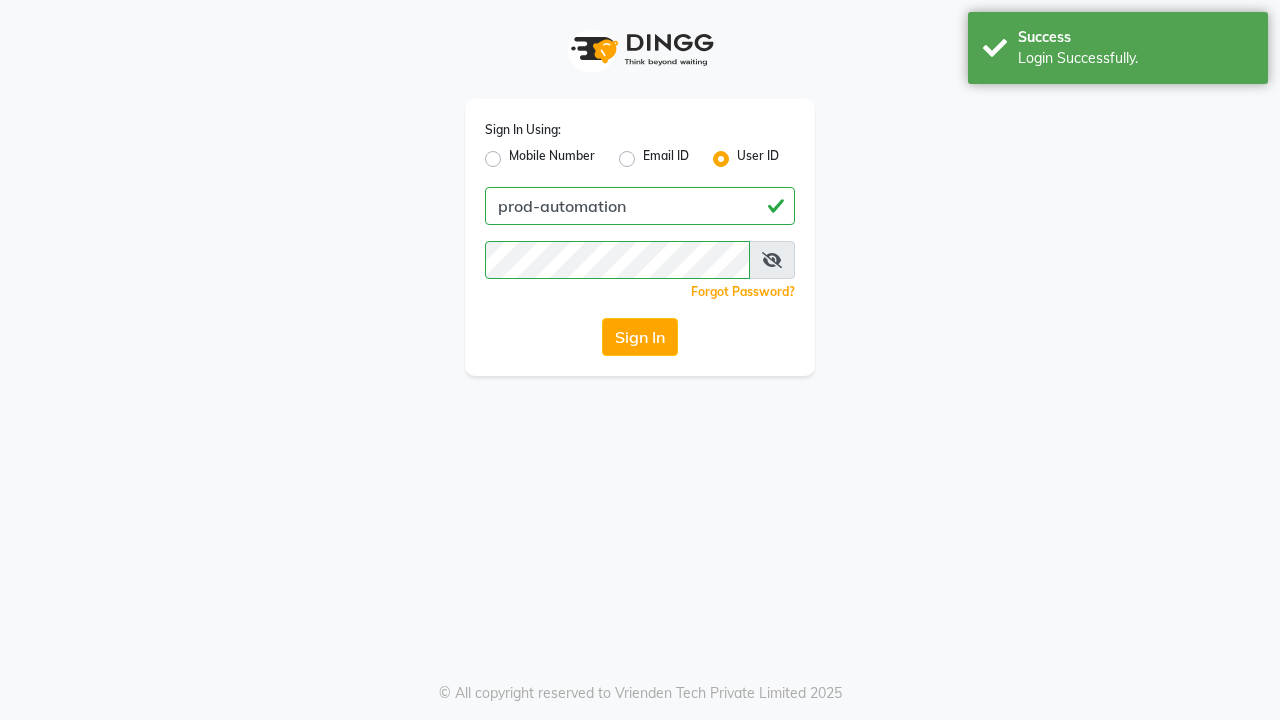 scroll, scrollTop: 0, scrollLeft: 0, axis: both 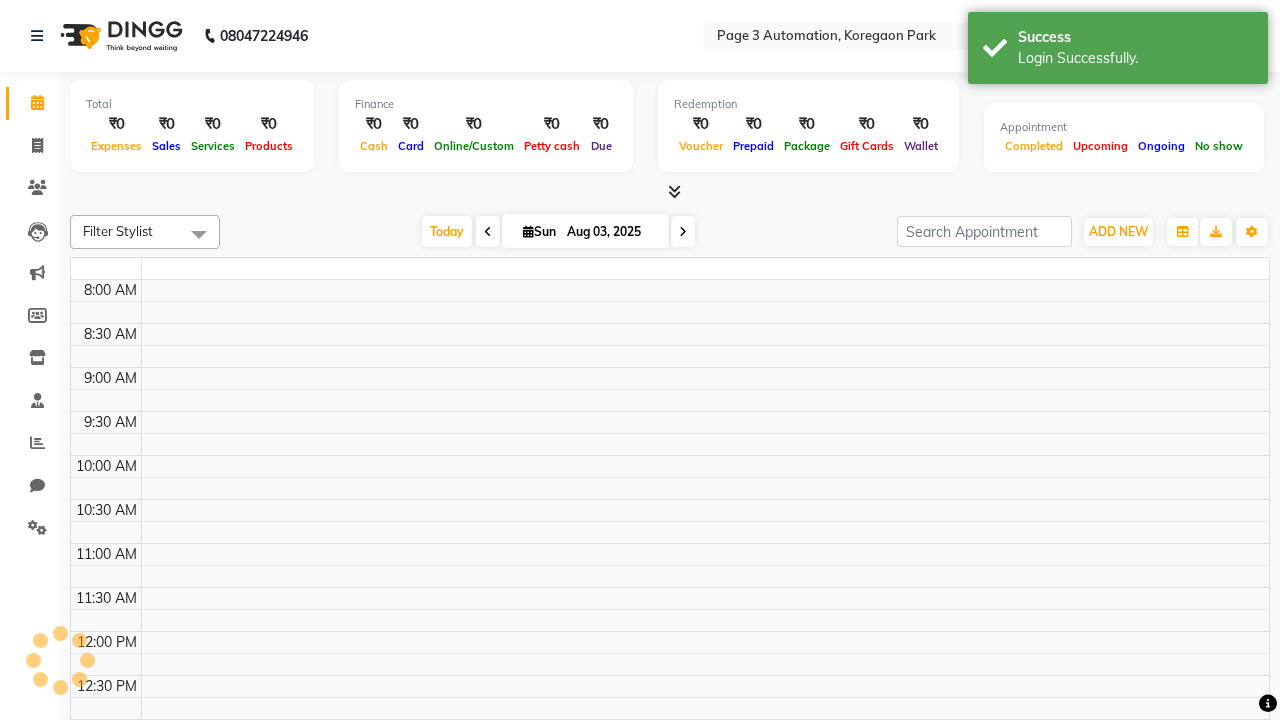 select on "en" 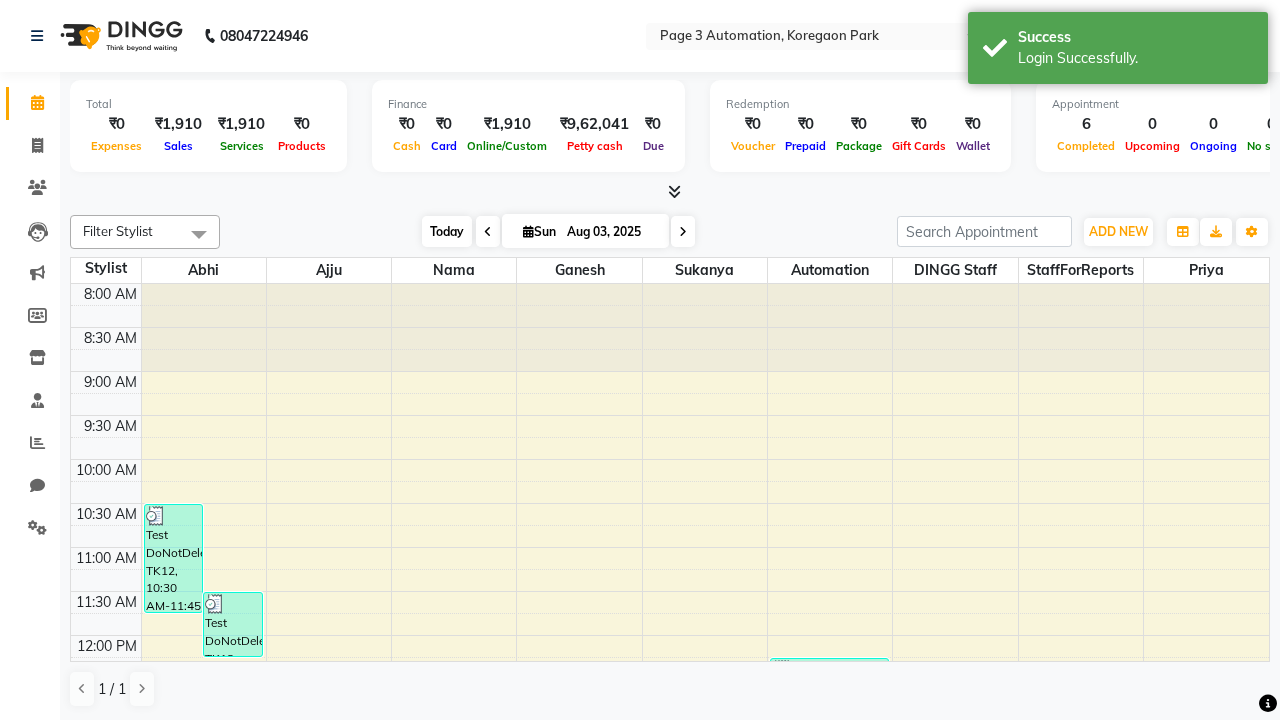 click on "Today" at bounding box center (447, 231) 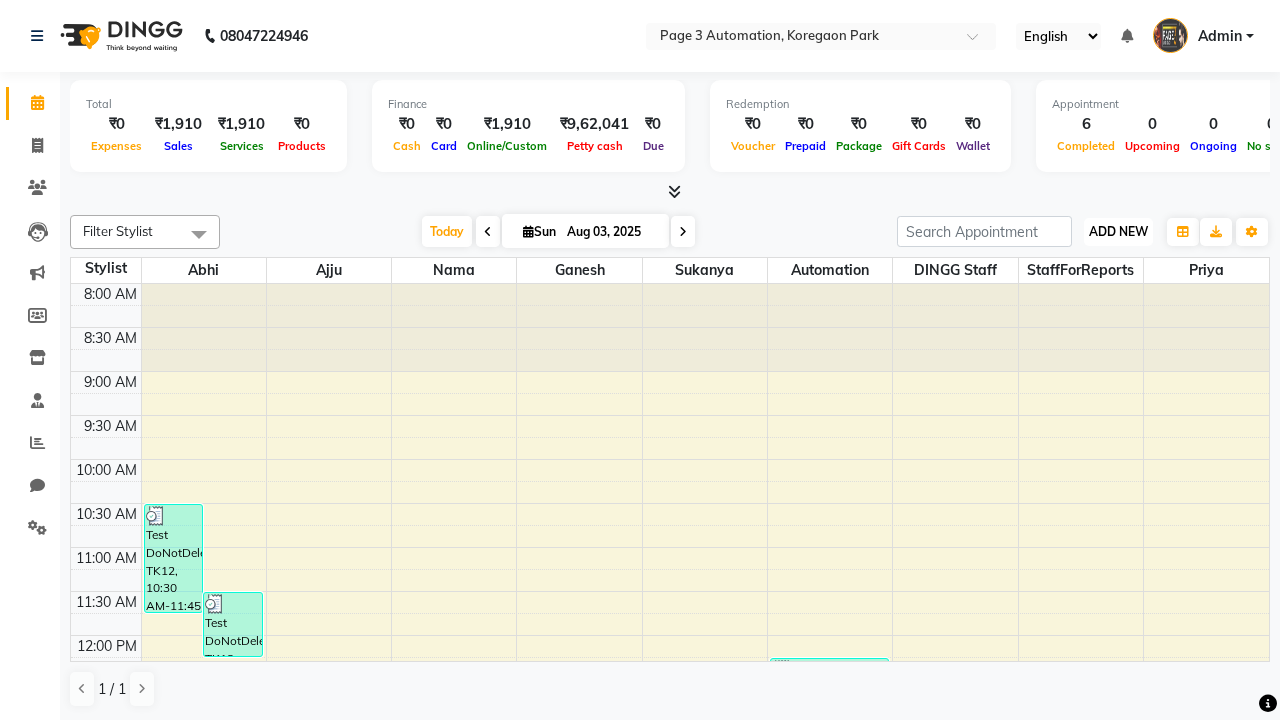 click on "ADD NEW" at bounding box center (1118, 231) 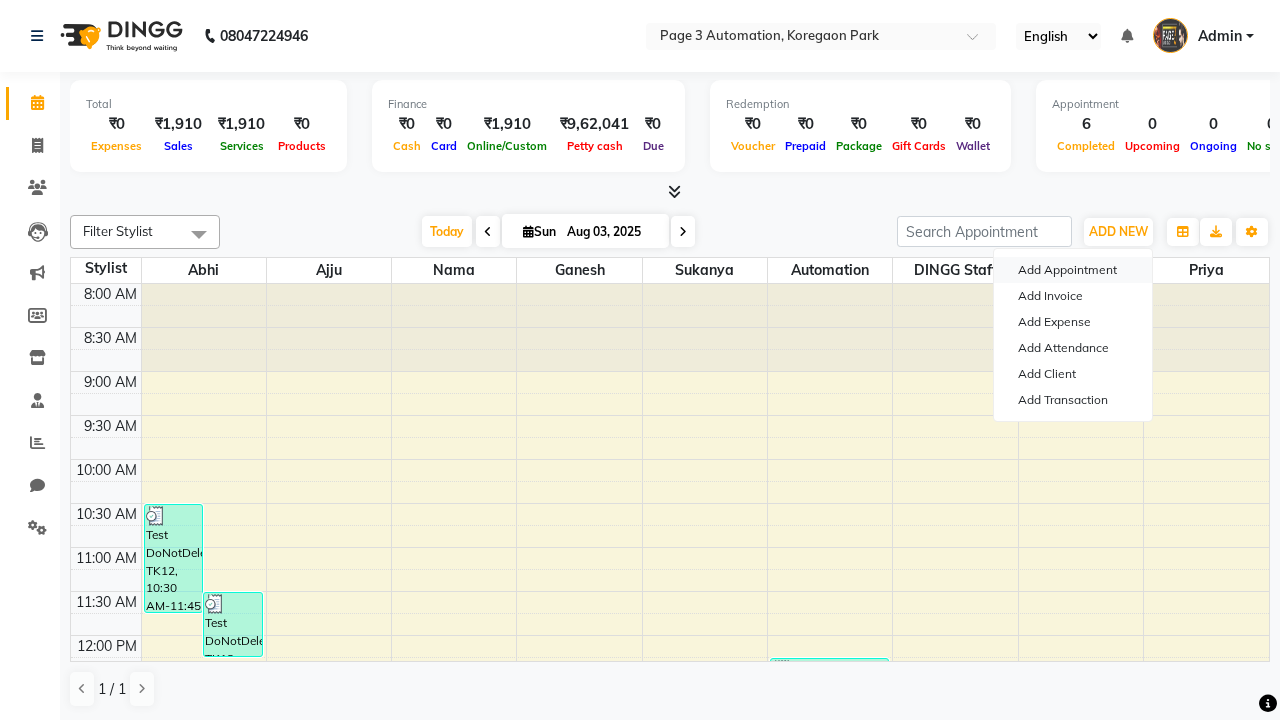 click on "Add Appointment" at bounding box center (1073, 270) 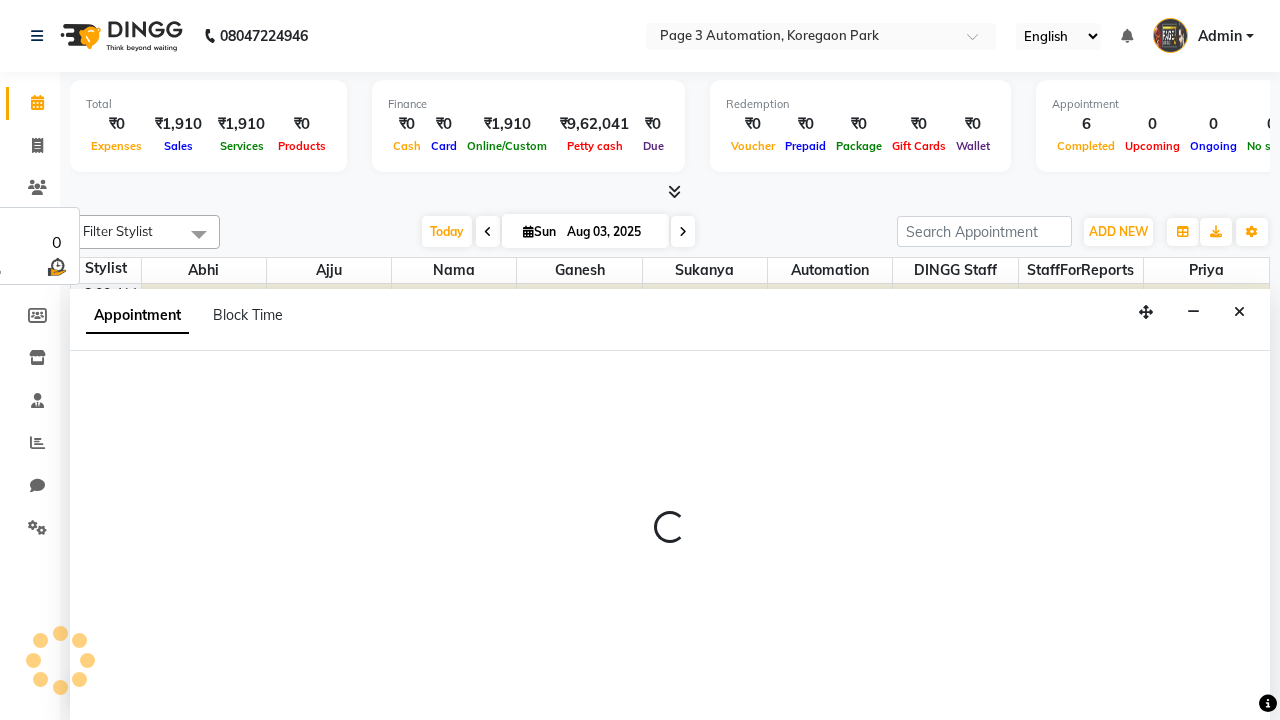 select on "tentative" 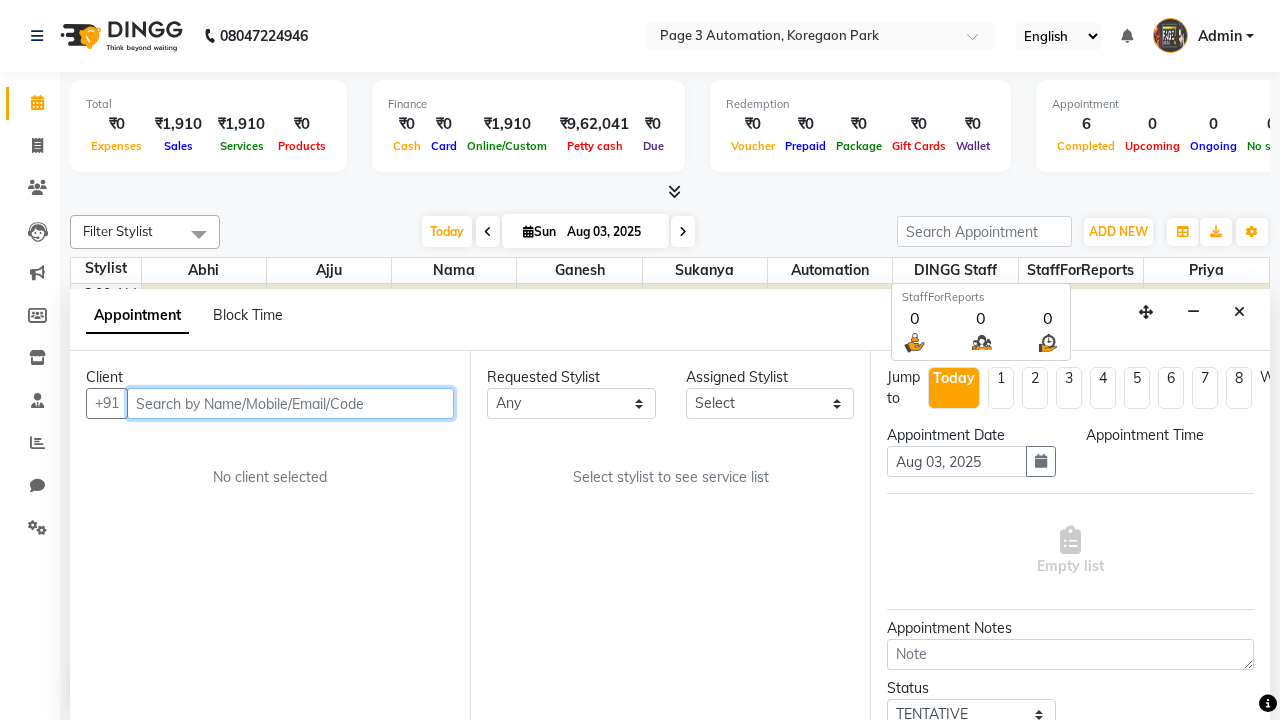 select on "540" 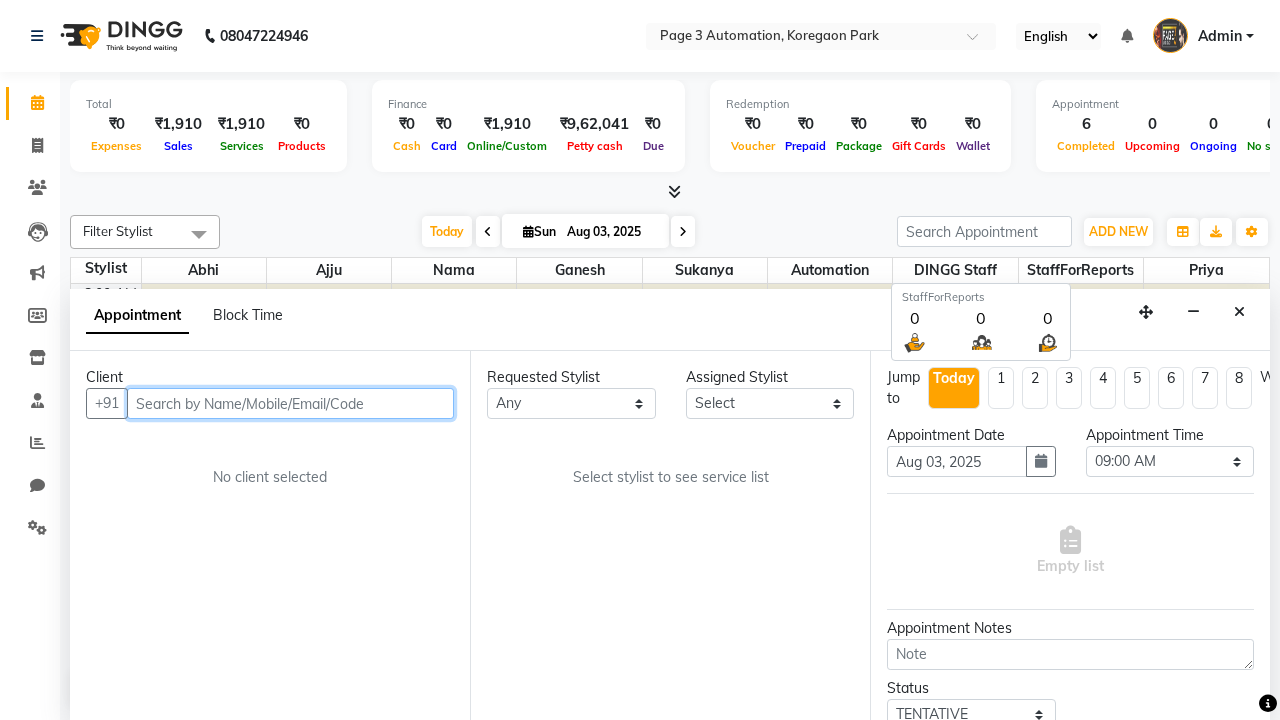 type on "8192346578" 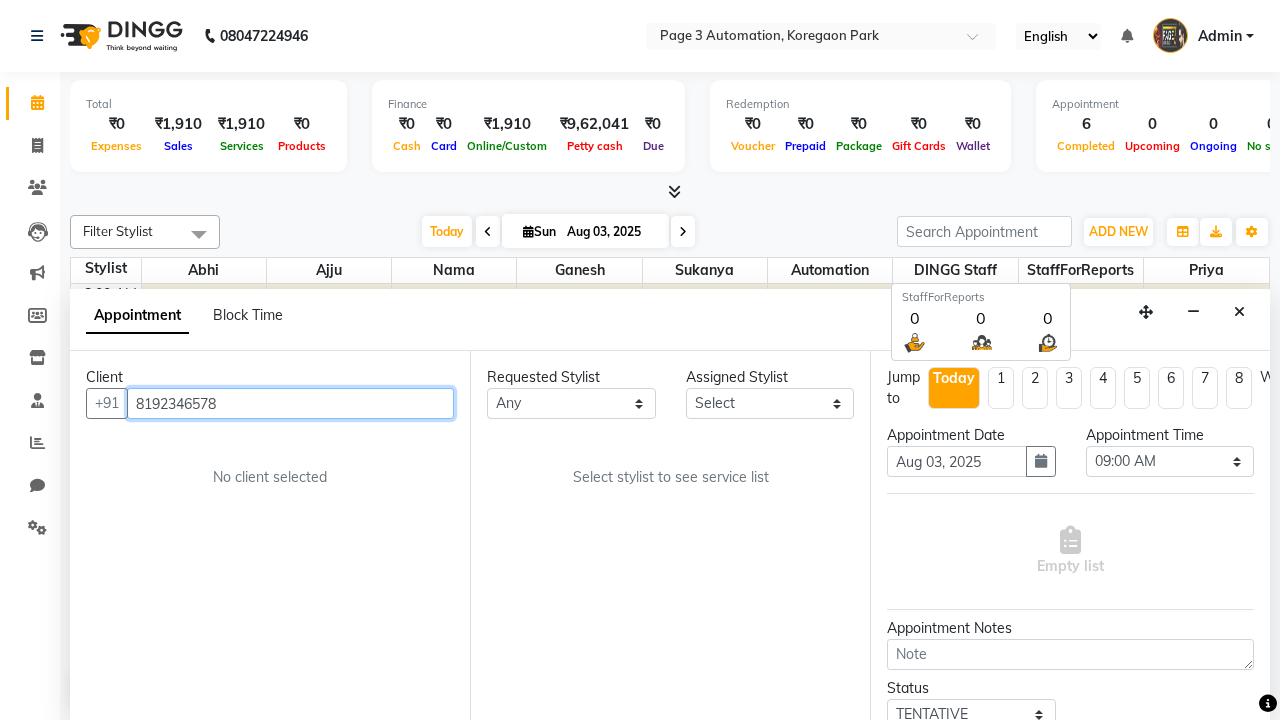 scroll, scrollTop: 1, scrollLeft: 0, axis: vertical 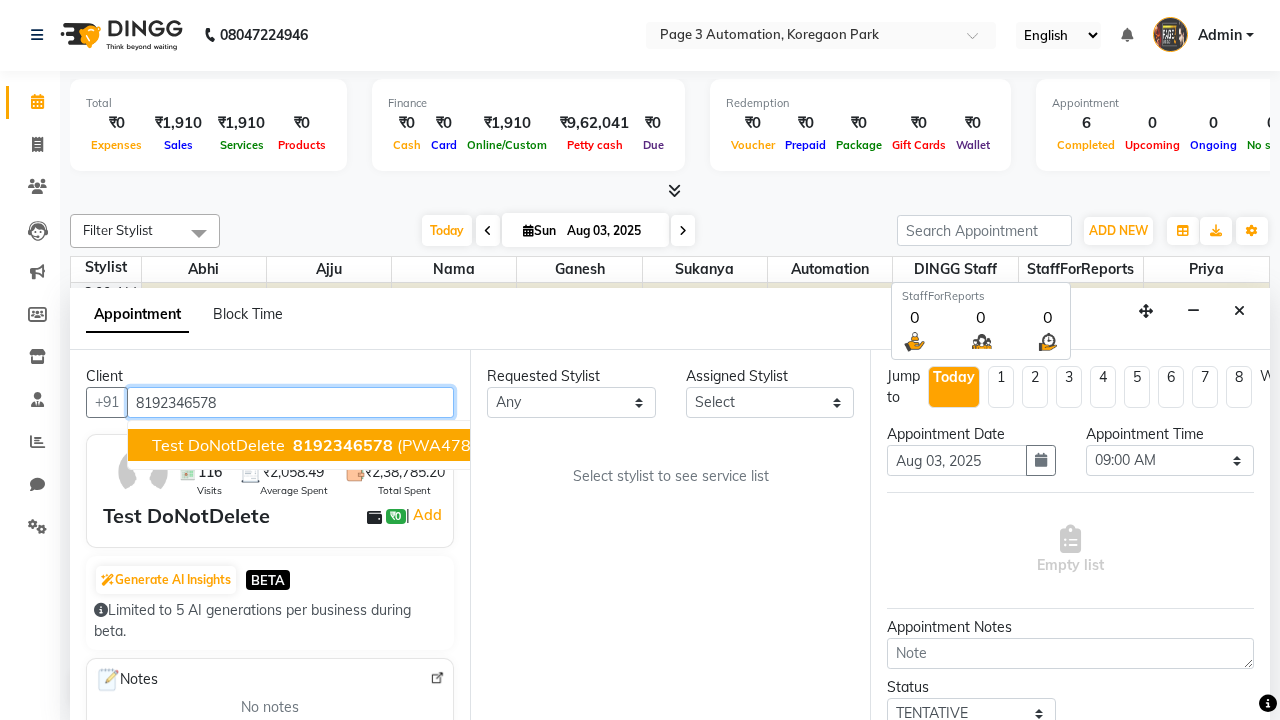 click on "8192346578" at bounding box center [343, 445] 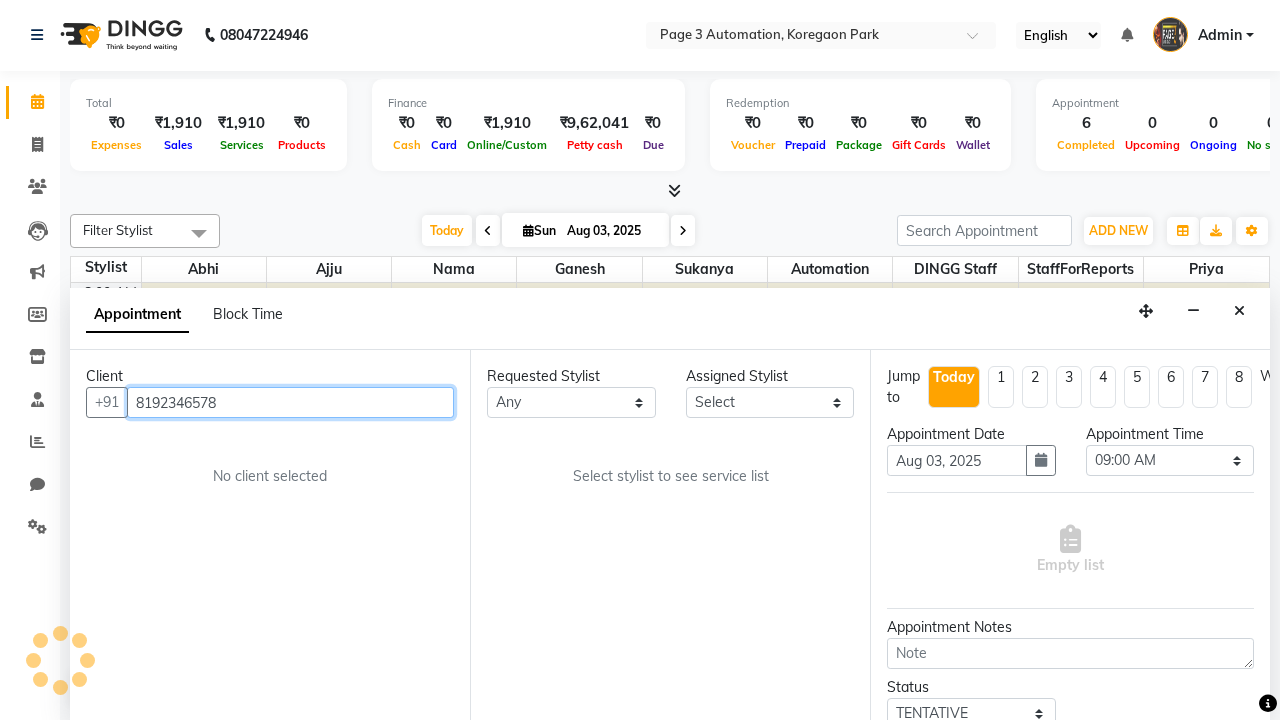 select on "71342" 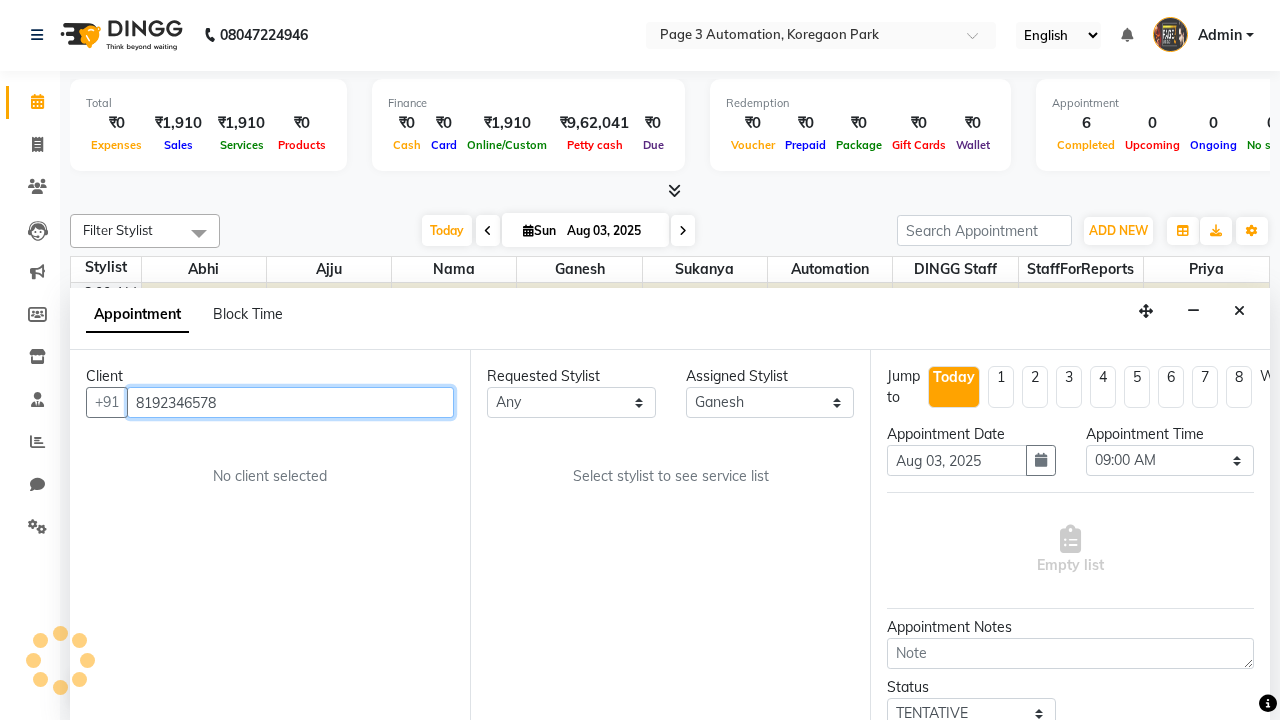 scroll, scrollTop: 0, scrollLeft: 0, axis: both 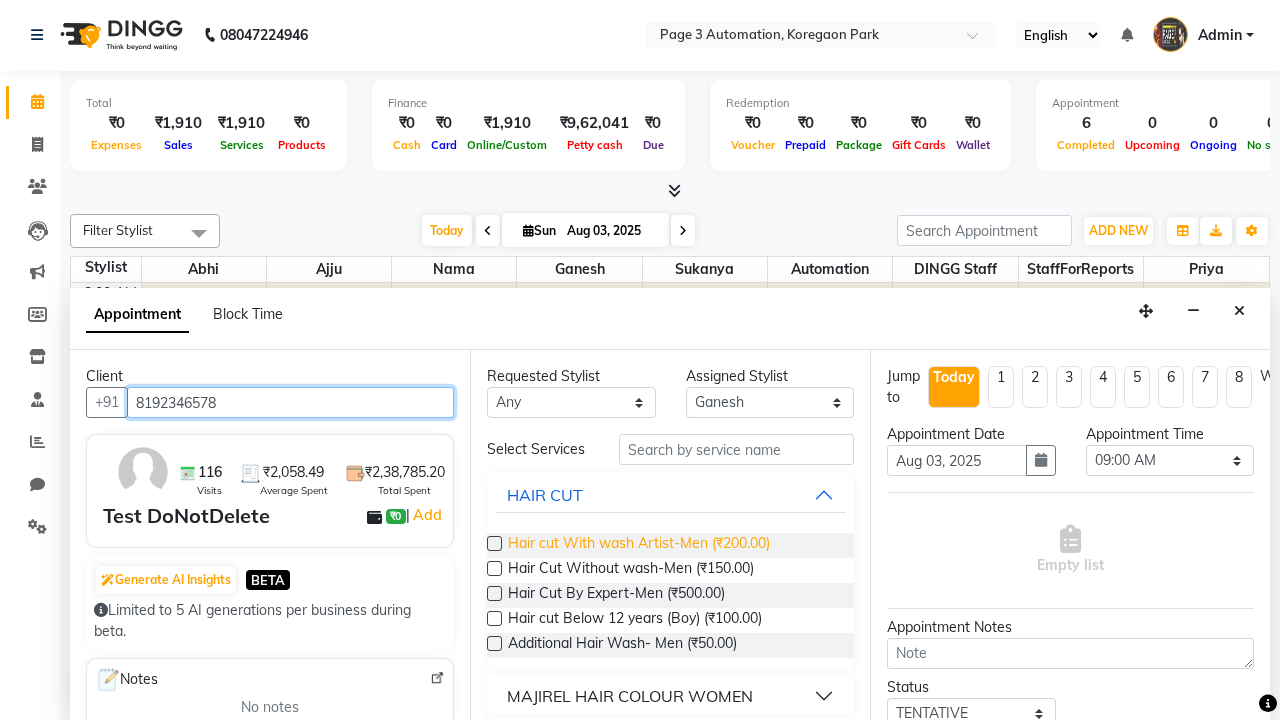 type on "8192346578" 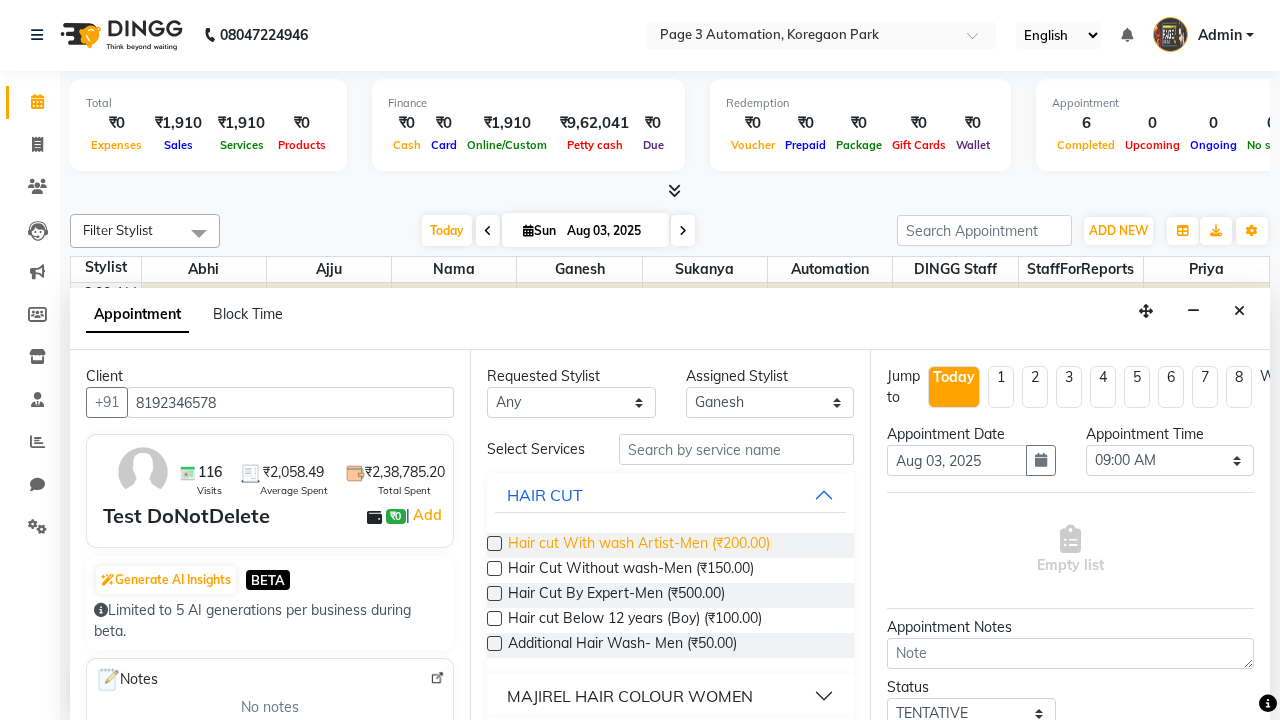 click on "Hair cut With wash Artist-Men (₹200.00)" at bounding box center [639, 545] 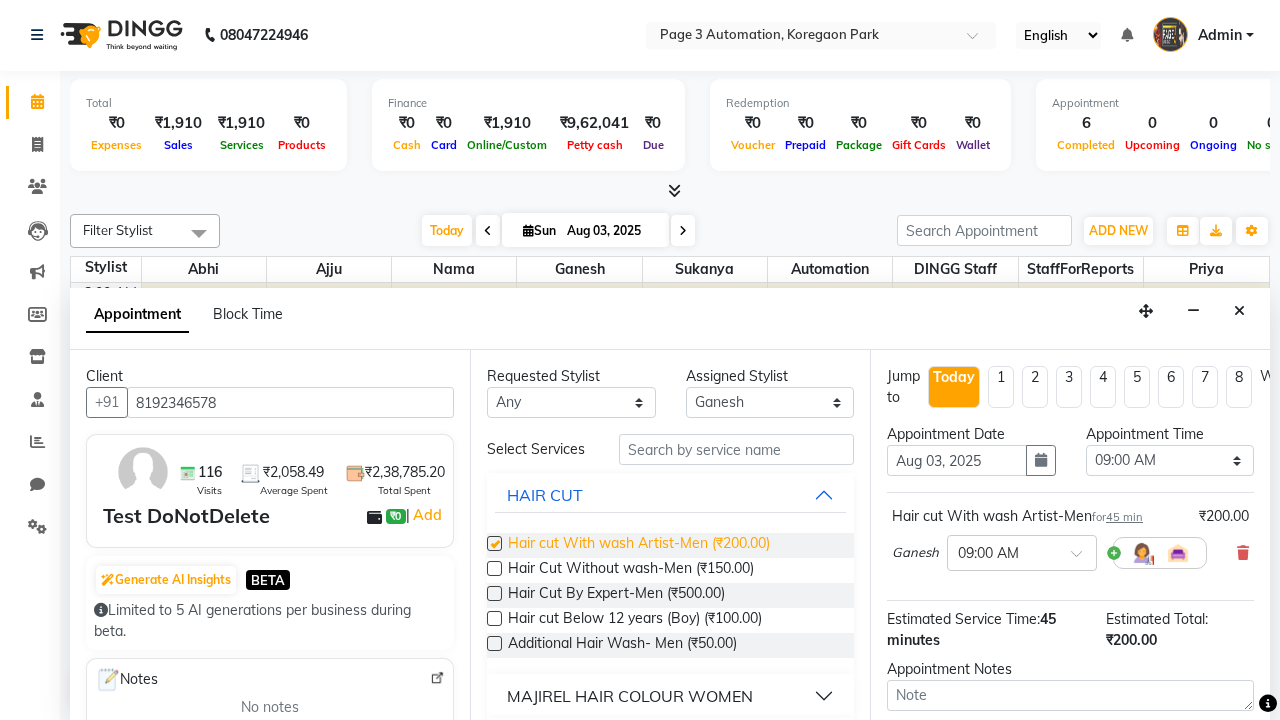 checkbox on "false" 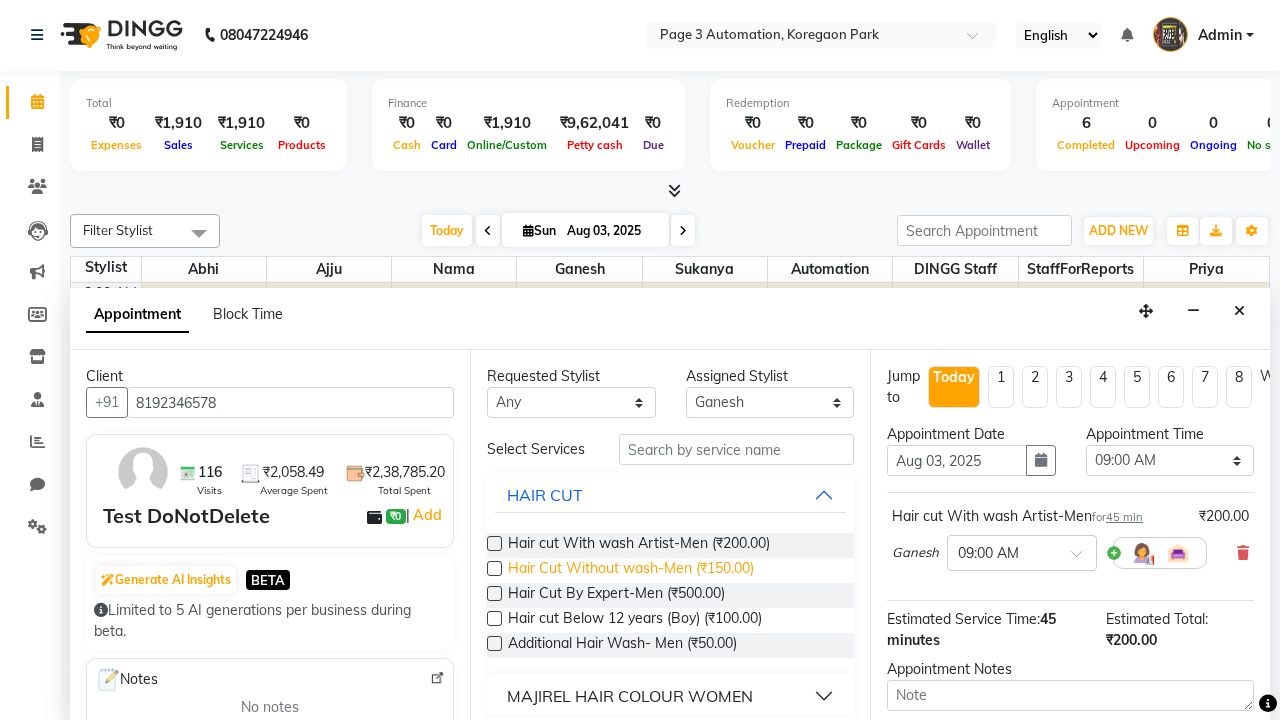 click on "Hair Cut Without wash-Men (₹150.00)" at bounding box center [631, 570] 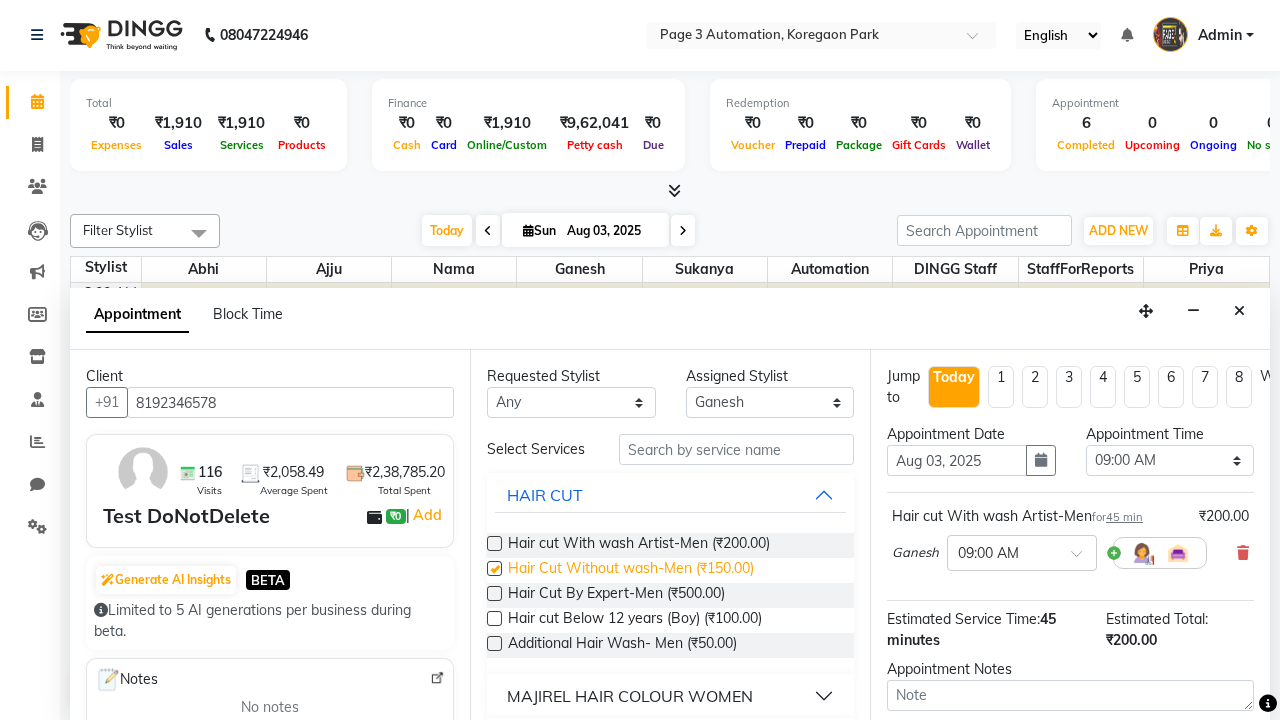 checkbox on "true" 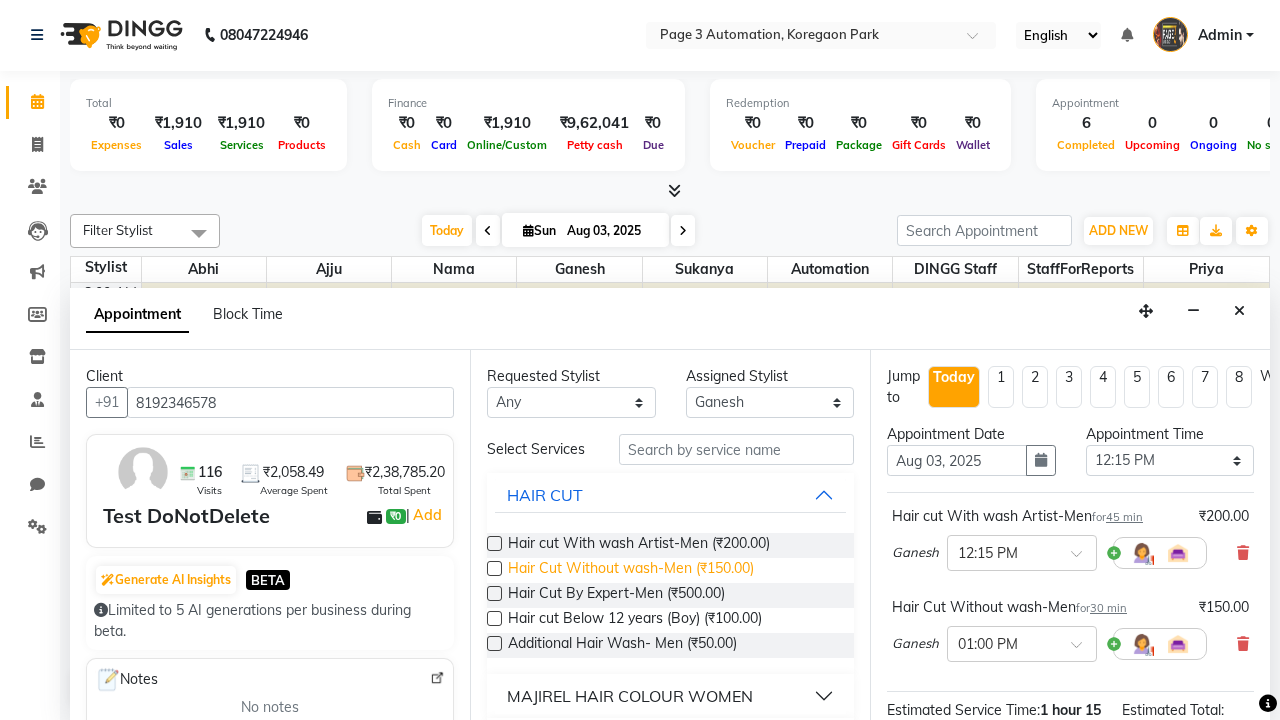checkbox on "false" 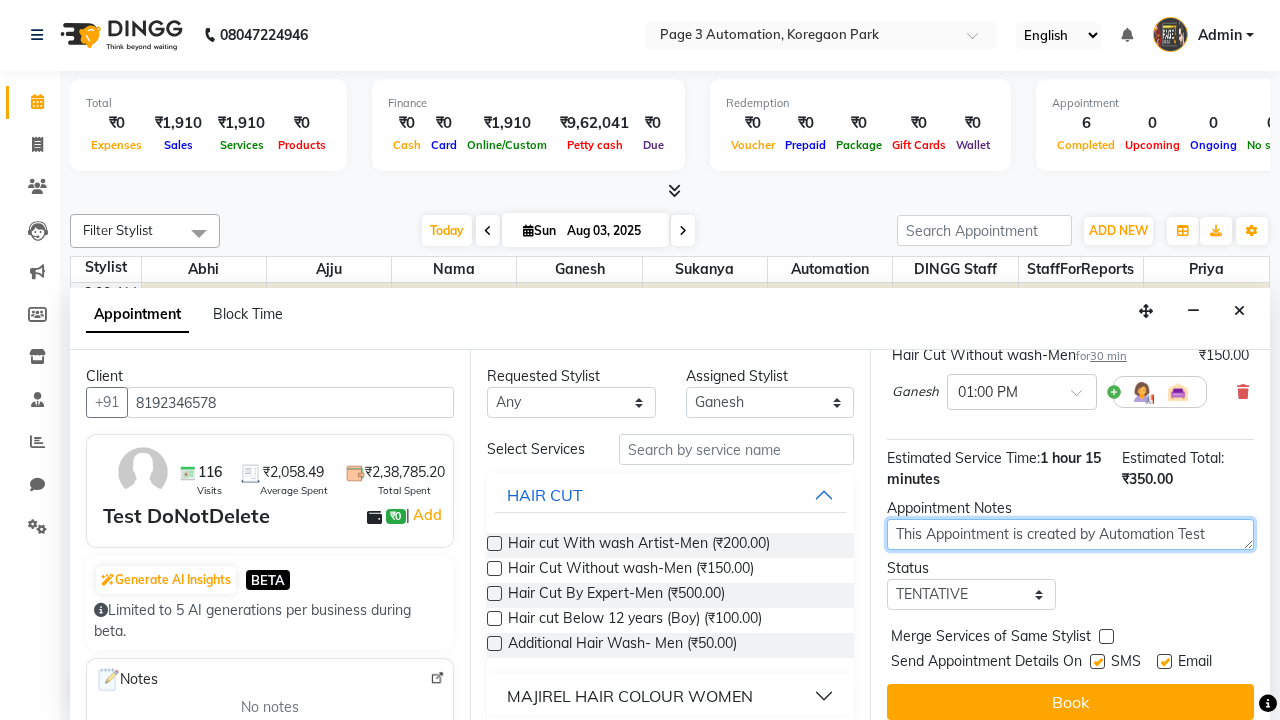type on "This Appointment is created by Automation Test" 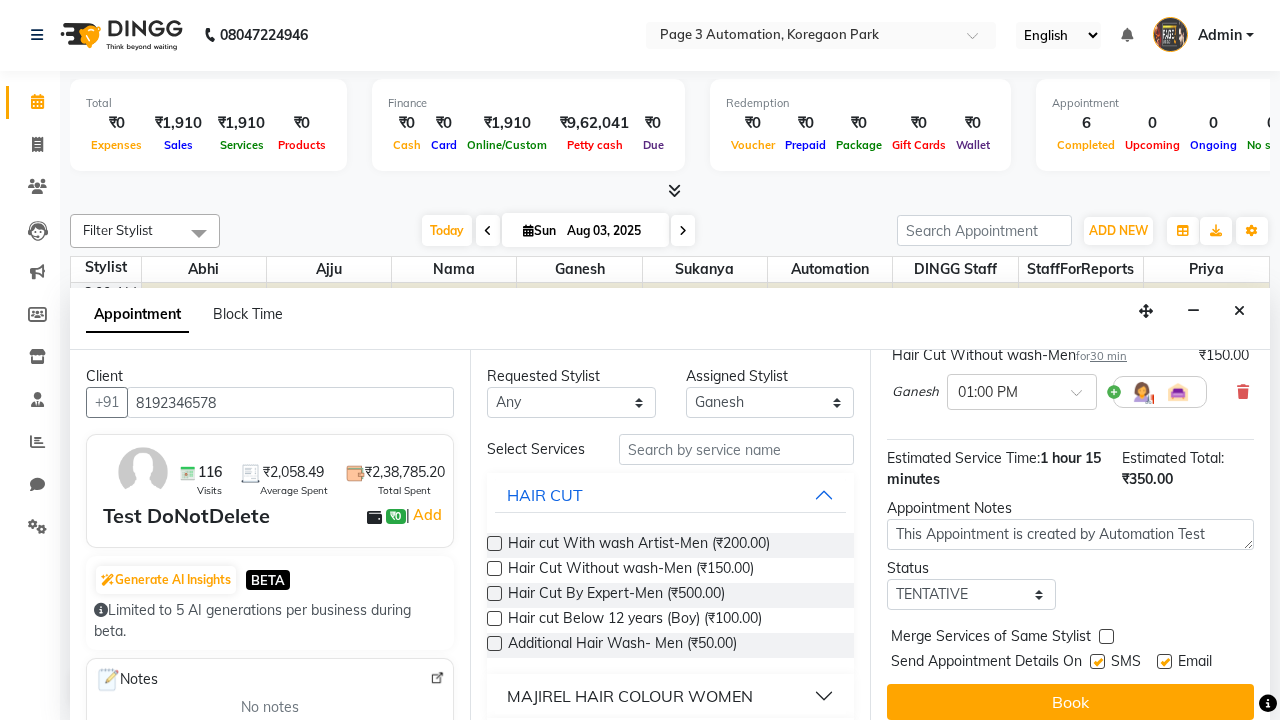 click at bounding box center (1097, 661) 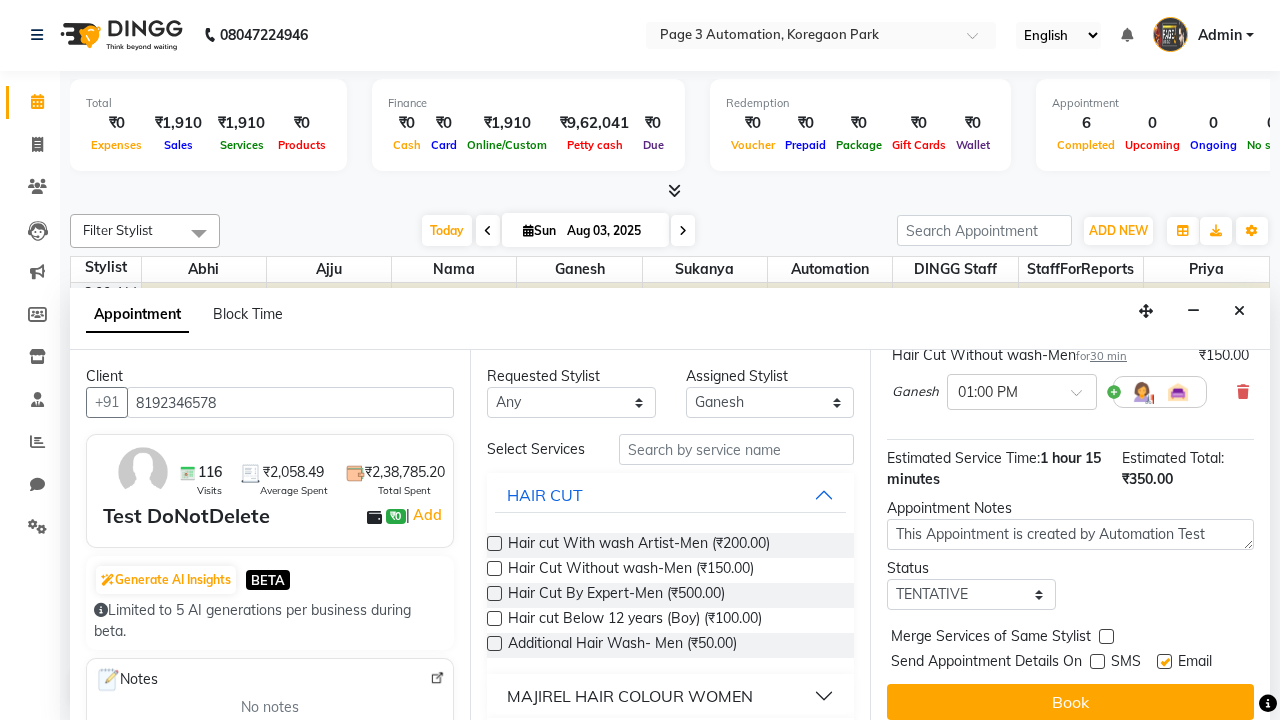 click at bounding box center [1164, 661] 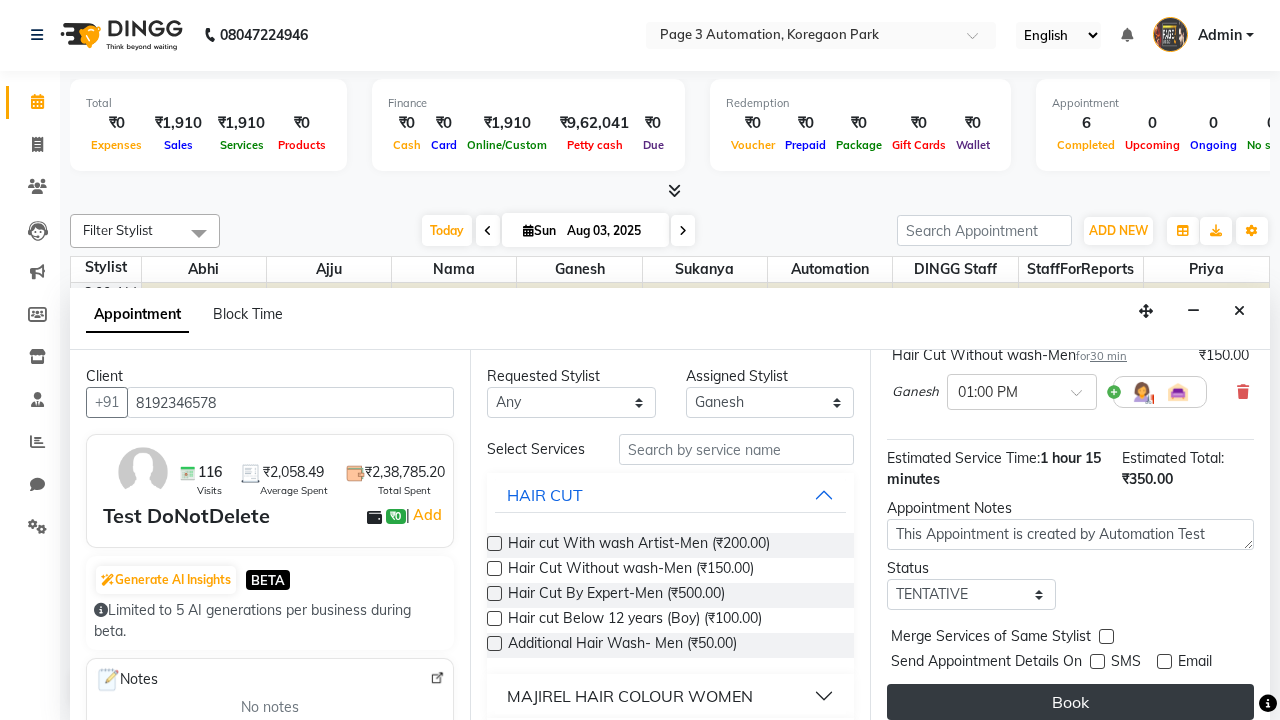 click on "Book" at bounding box center [1070, 702] 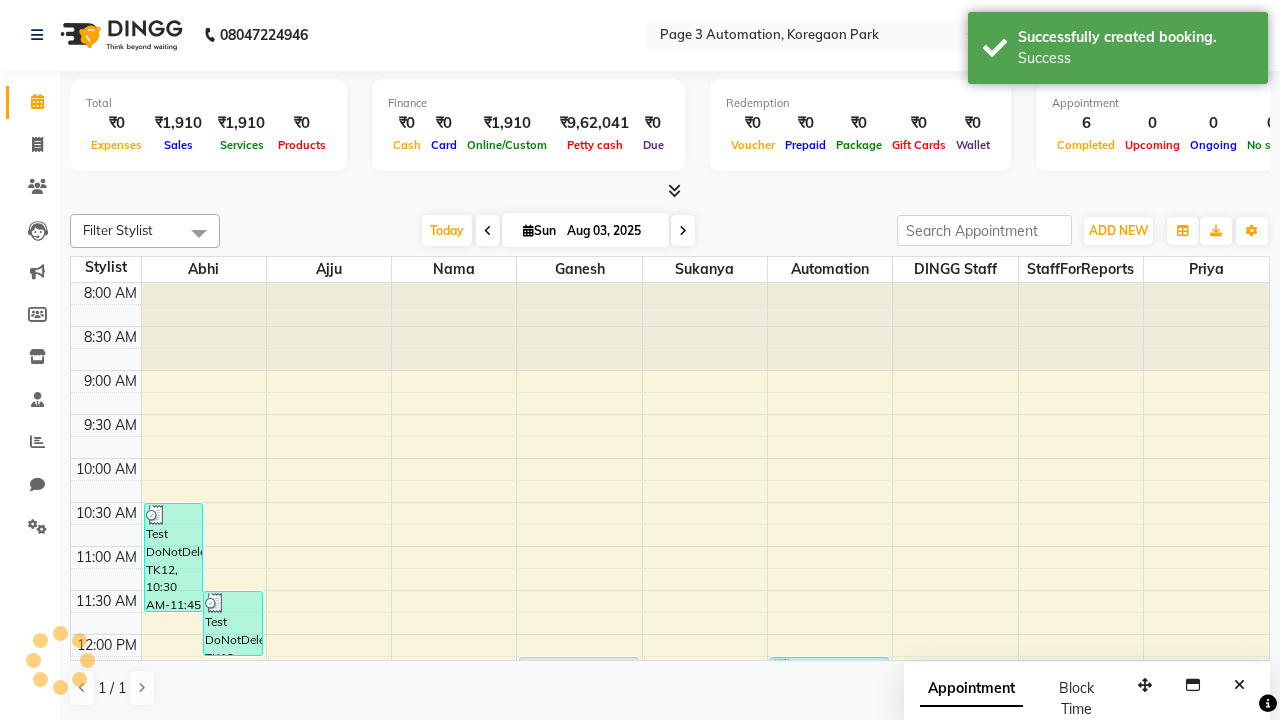 scroll, scrollTop: 0, scrollLeft: 0, axis: both 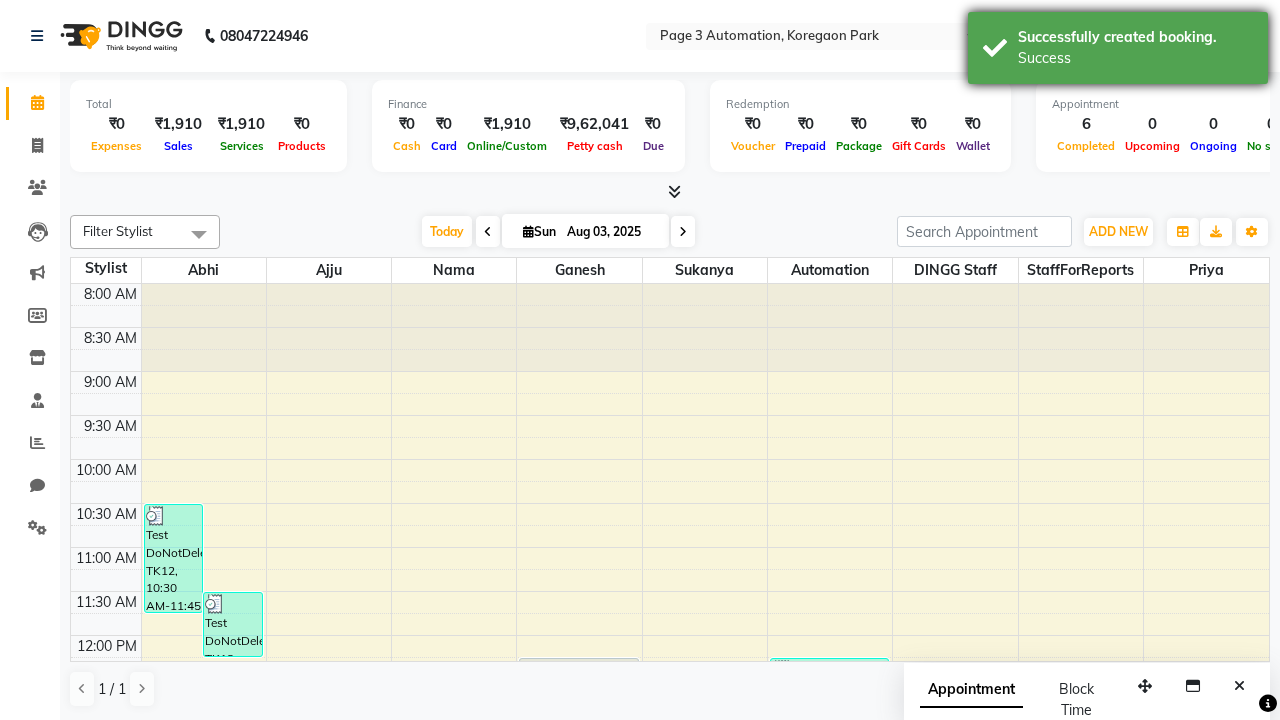 click on "Success" at bounding box center [1135, 58] 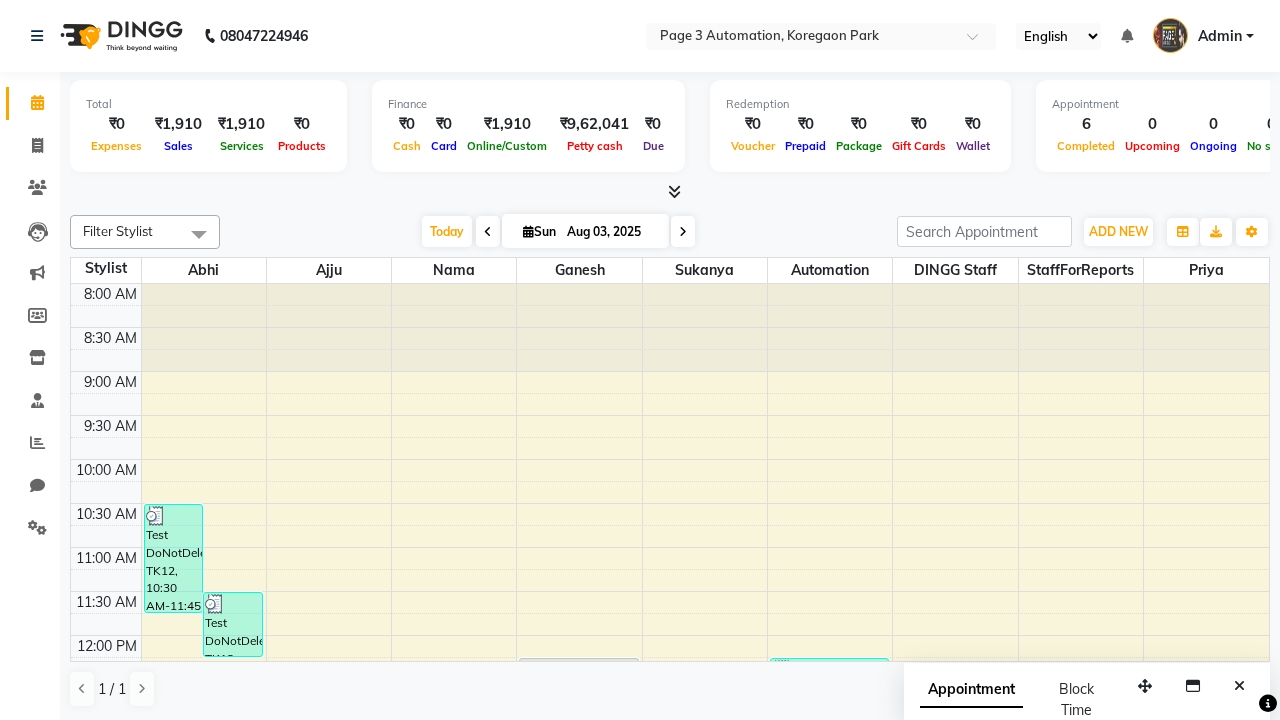 click at bounding box center (199, 234) 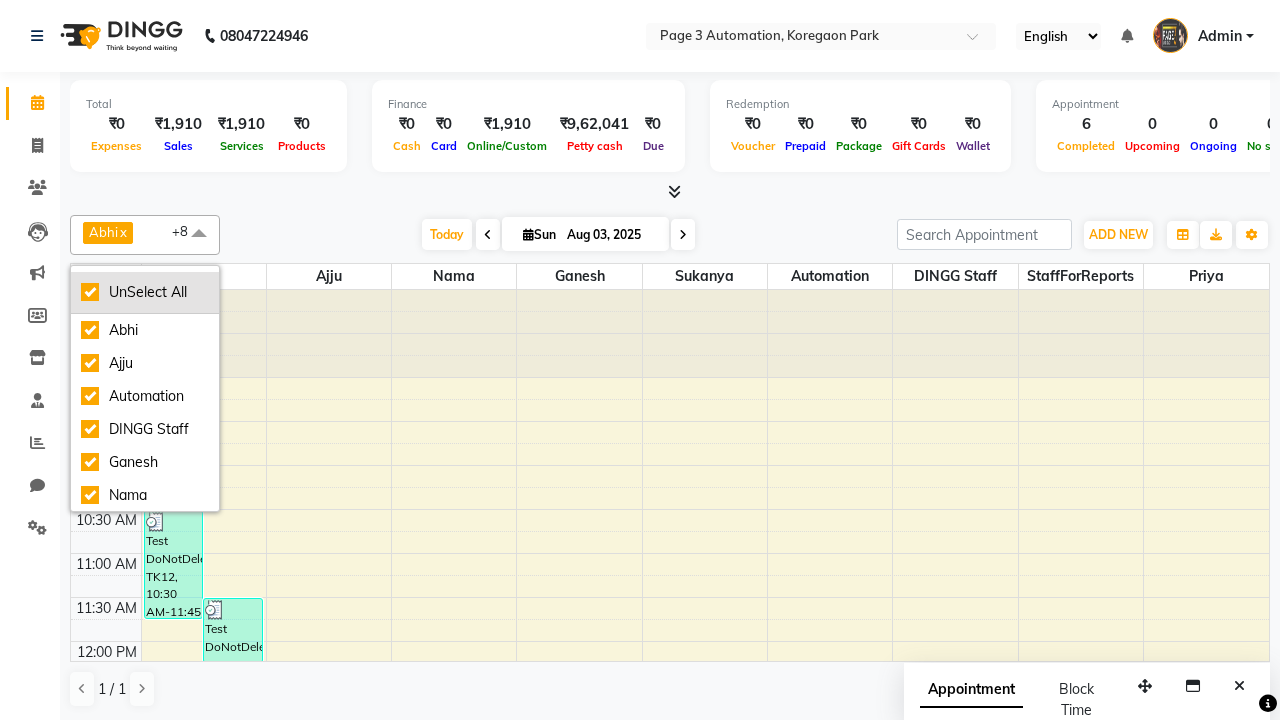 click on "UnSelect All" at bounding box center (145, 292) 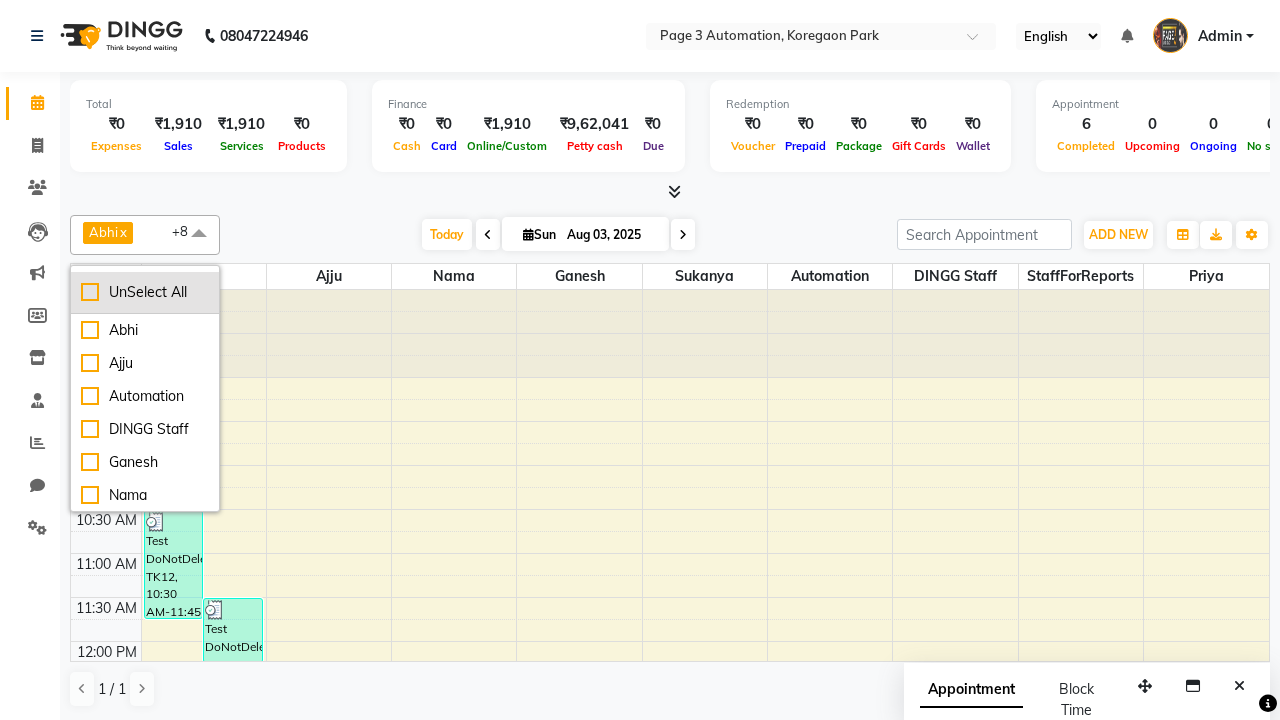 checkbox on "false" 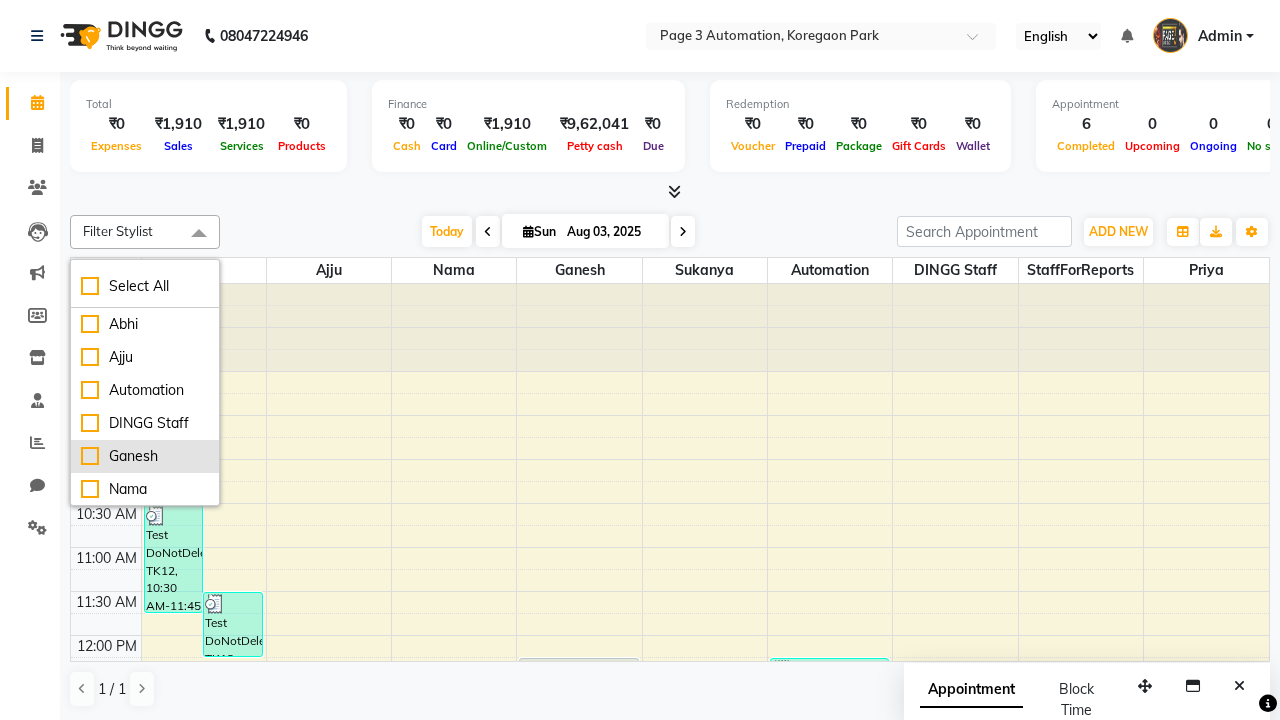 click on "Ganesh" at bounding box center (145, 456) 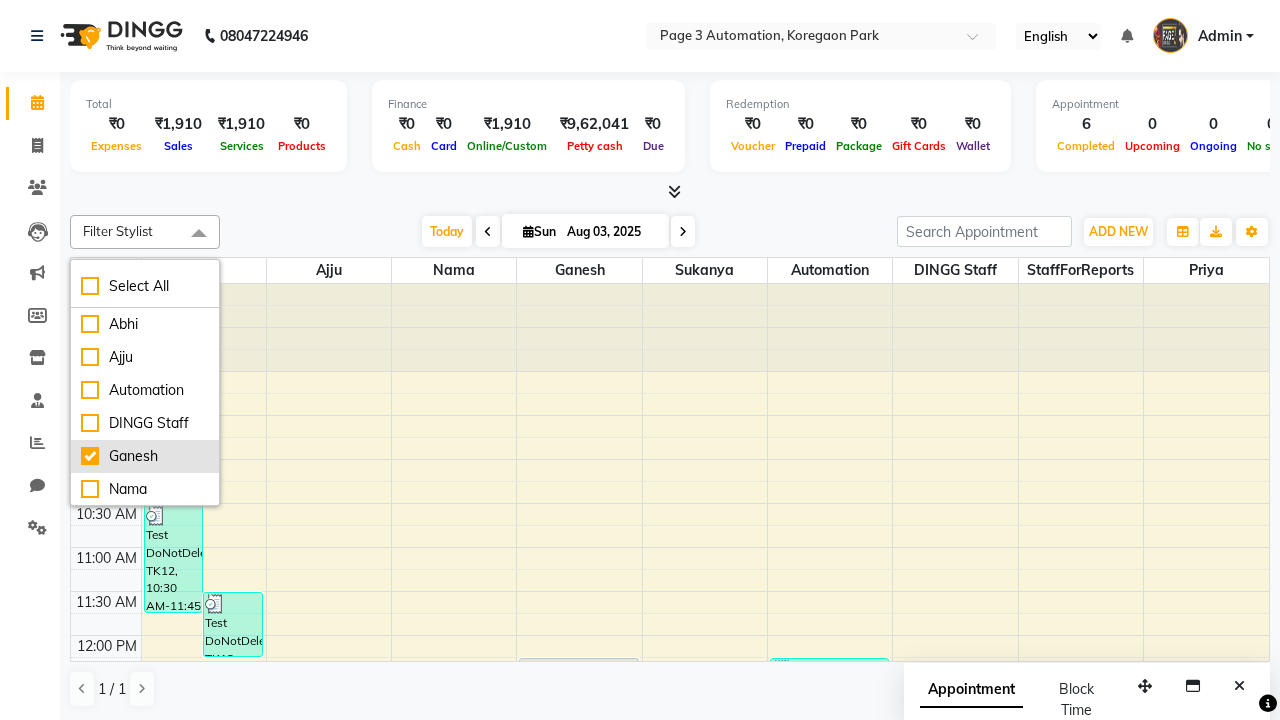 checkbox on "true" 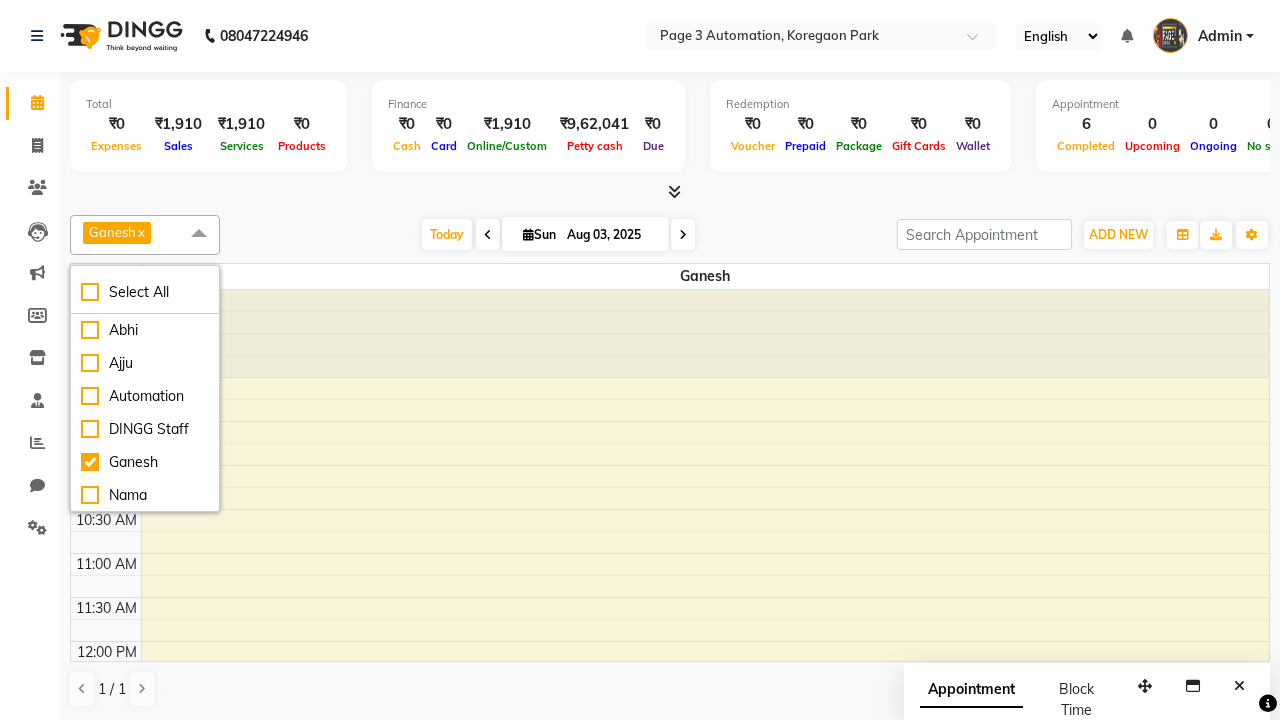 click at bounding box center (199, 234) 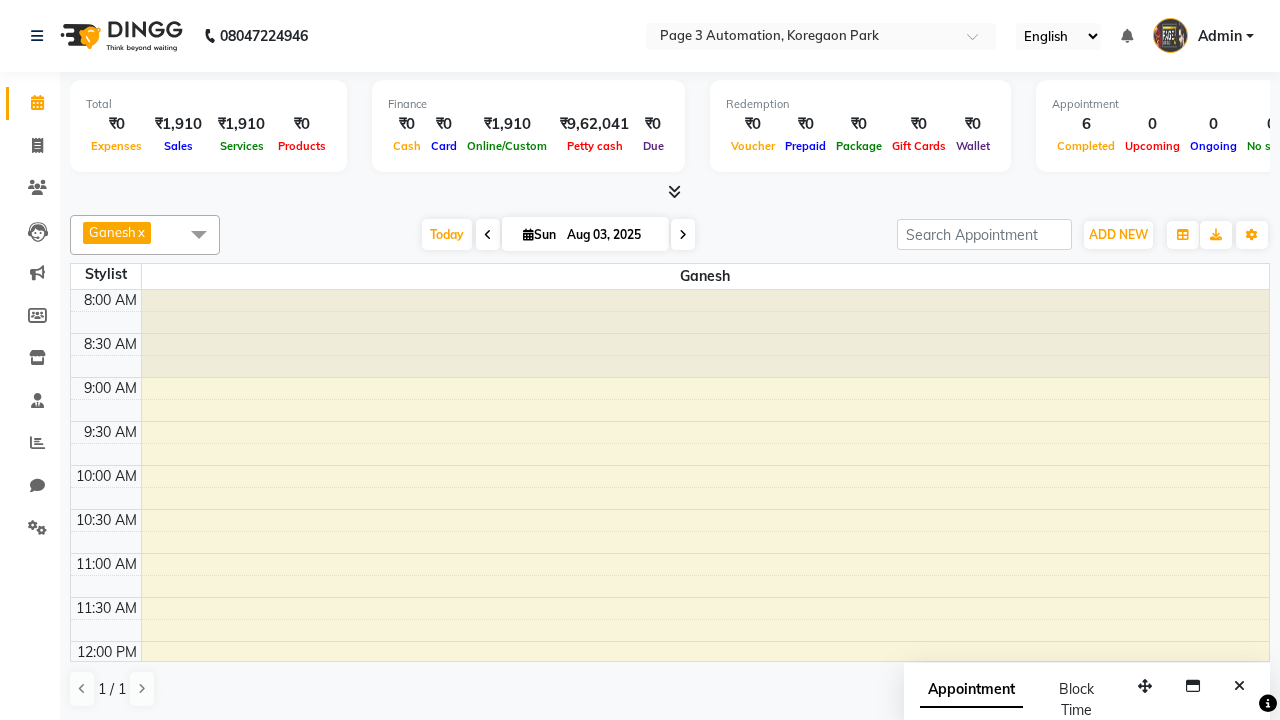 click on "Test DoNotDelete, TK14, [TIME]-[TIME], Hair cut With wash Artist-Men" at bounding box center [692, 696] 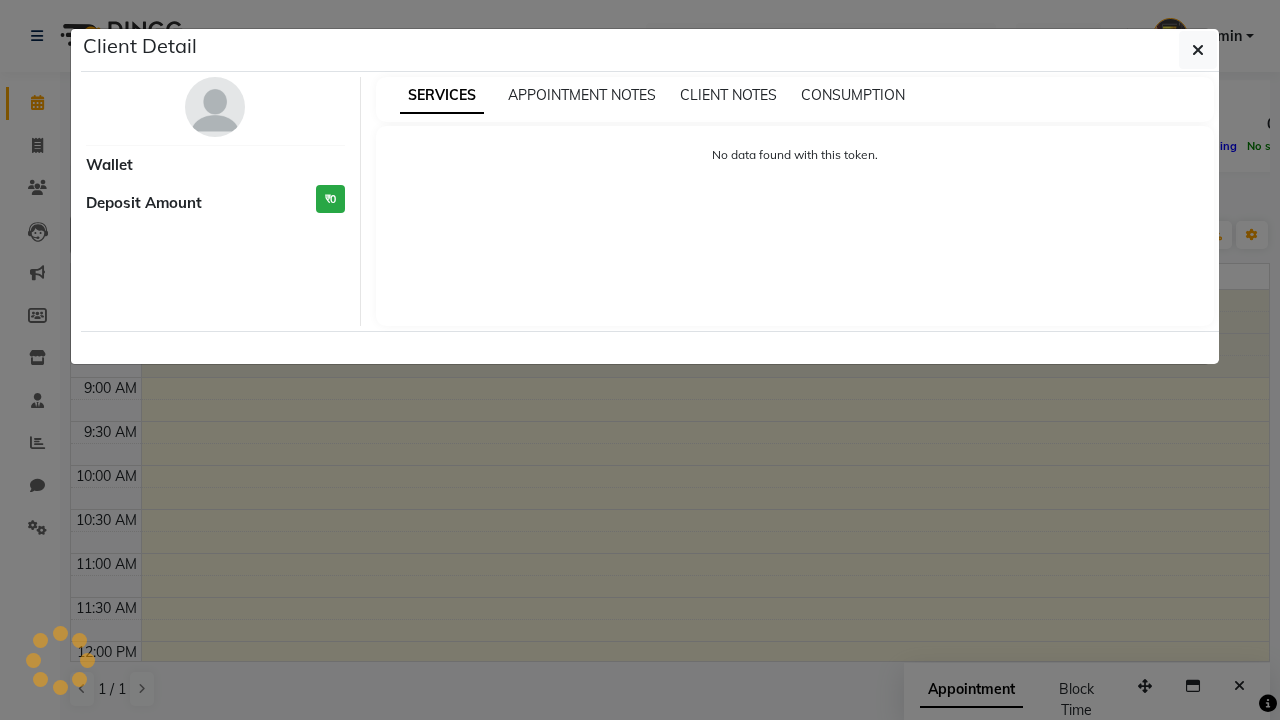 scroll, scrollTop: 221, scrollLeft: 0, axis: vertical 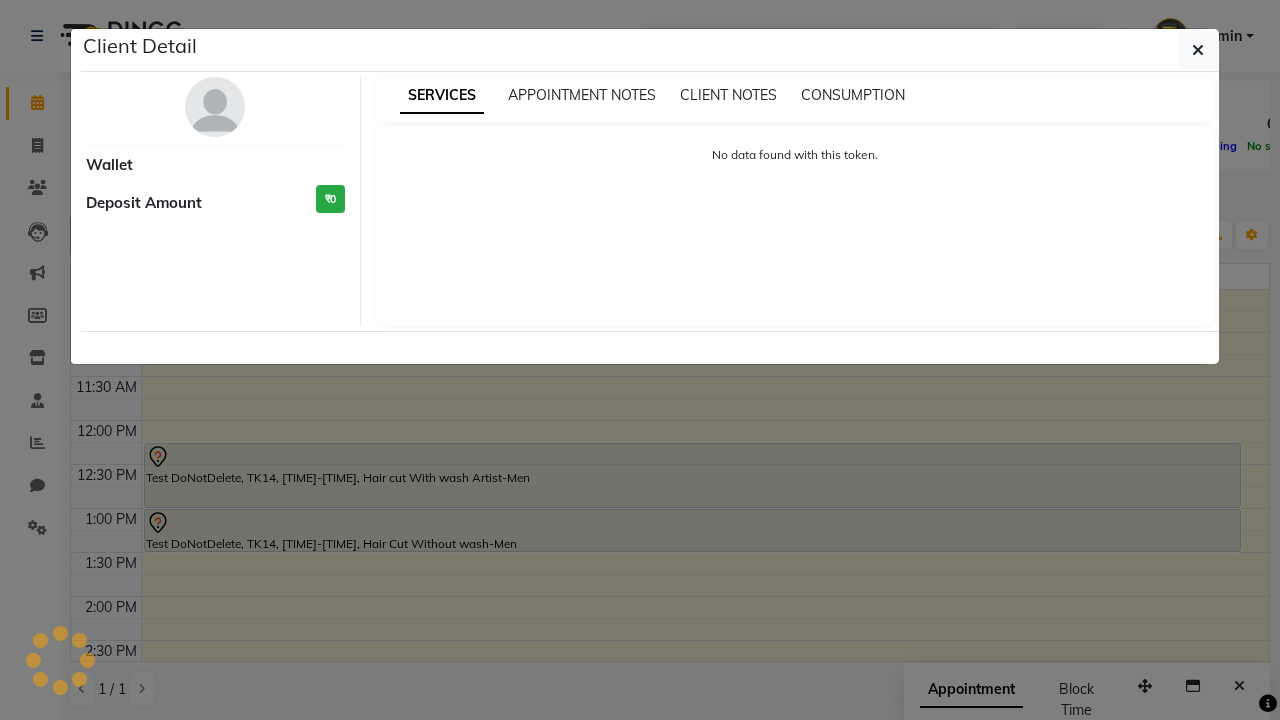 select on "7" 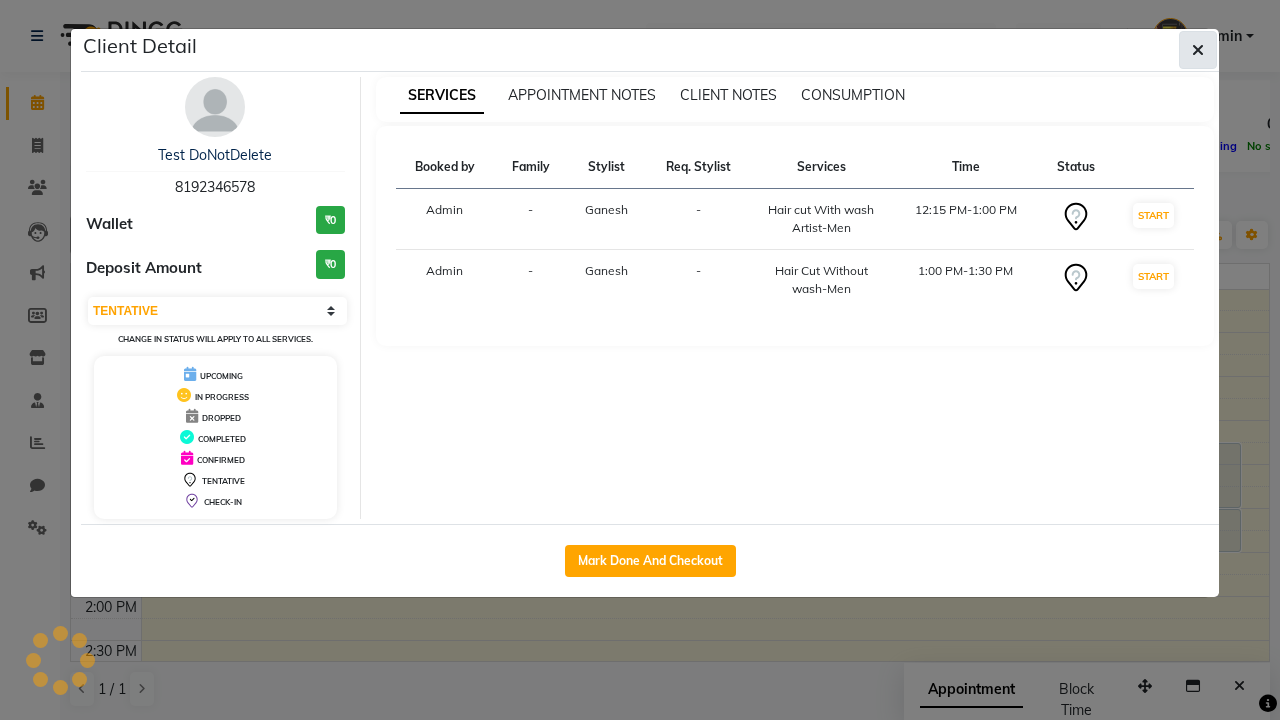click 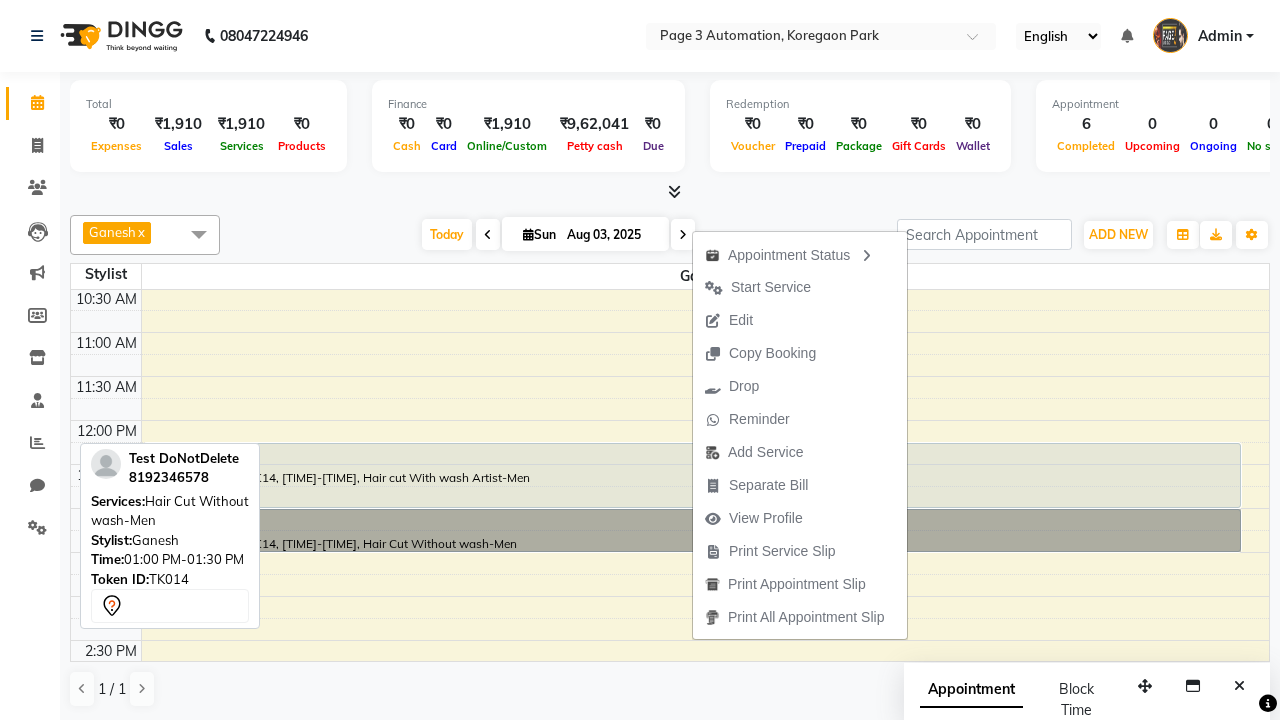 scroll, scrollTop: 111, scrollLeft: 0, axis: vertical 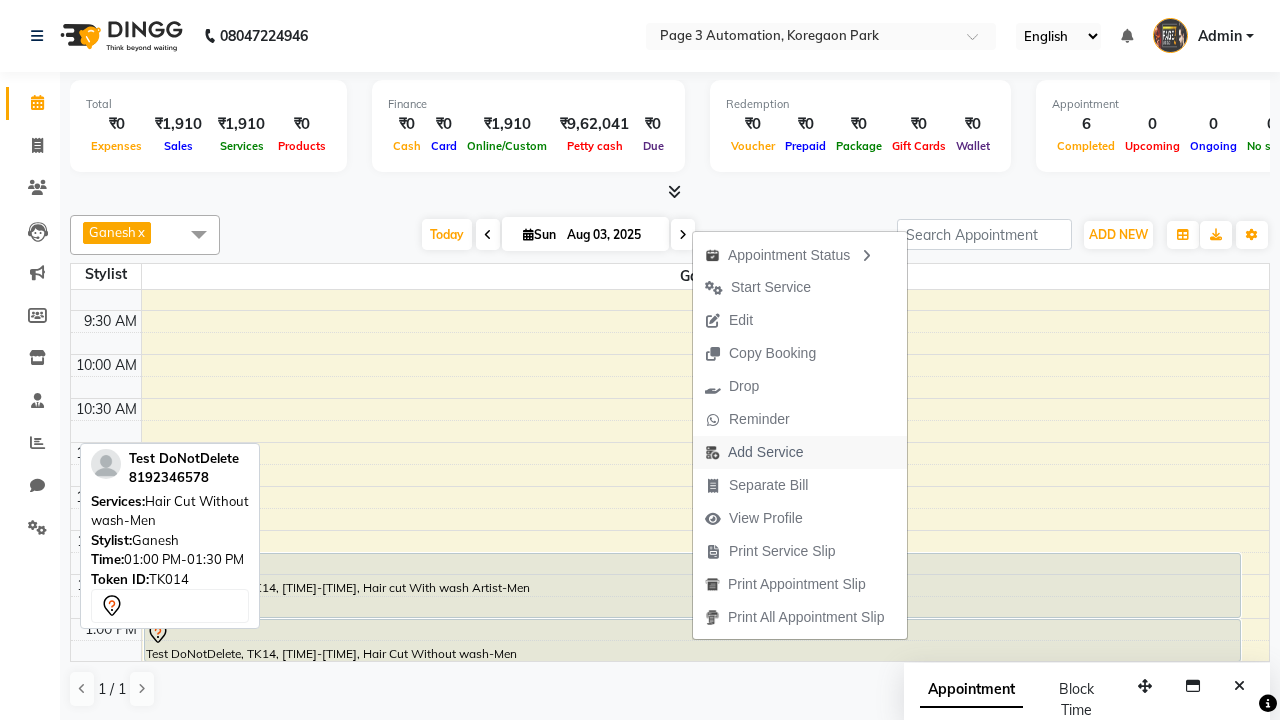click on "Add Service" at bounding box center (754, 452) 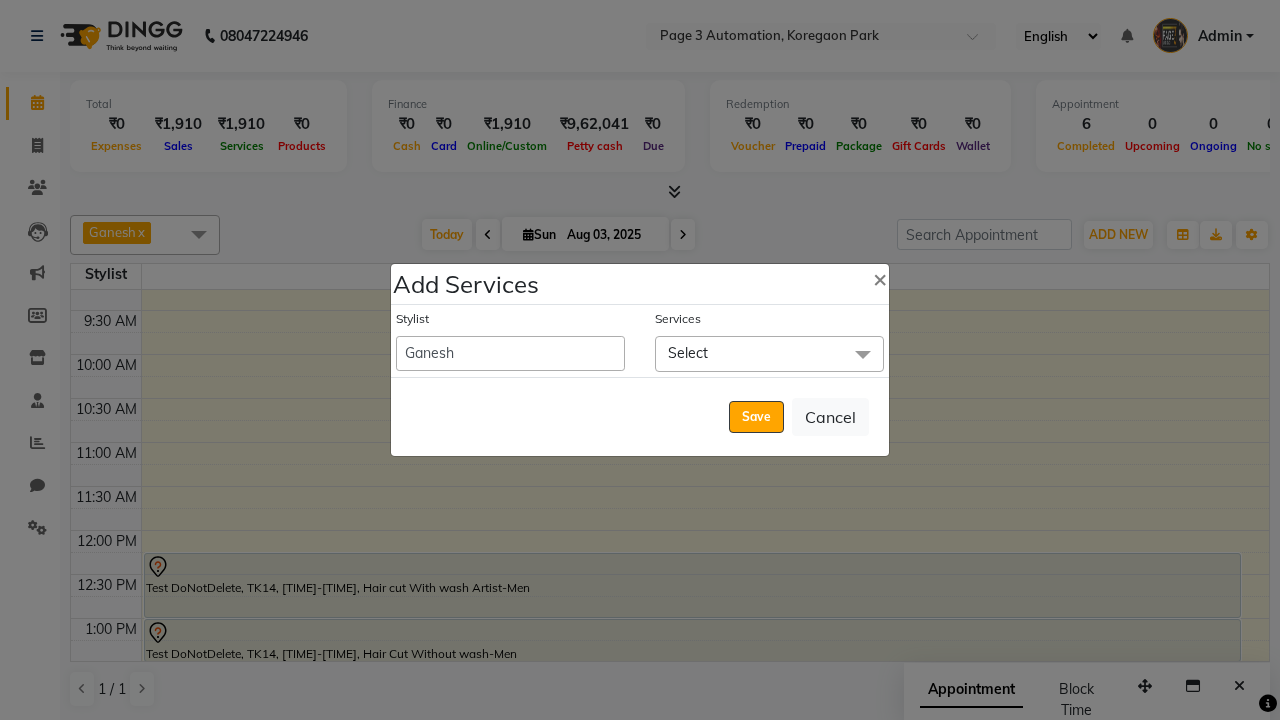 click on "Select" 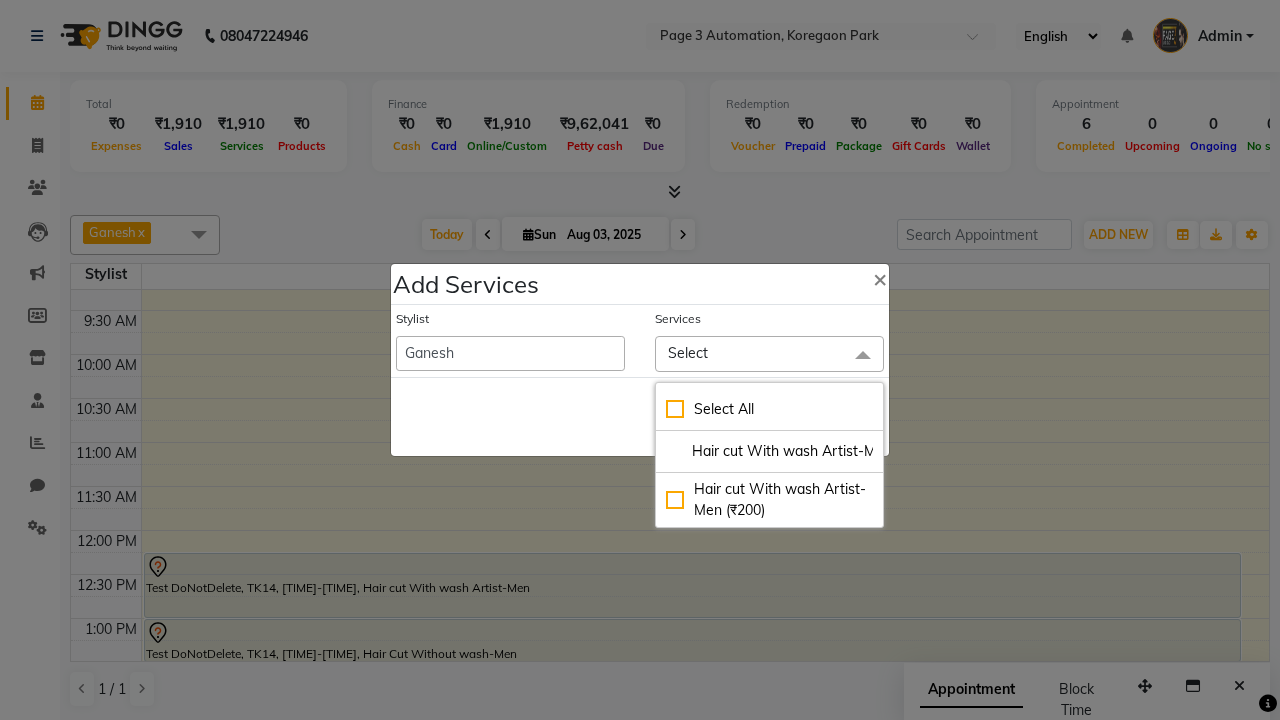 scroll, scrollTop: 0, scrollLeft: 19, axis: horizontal 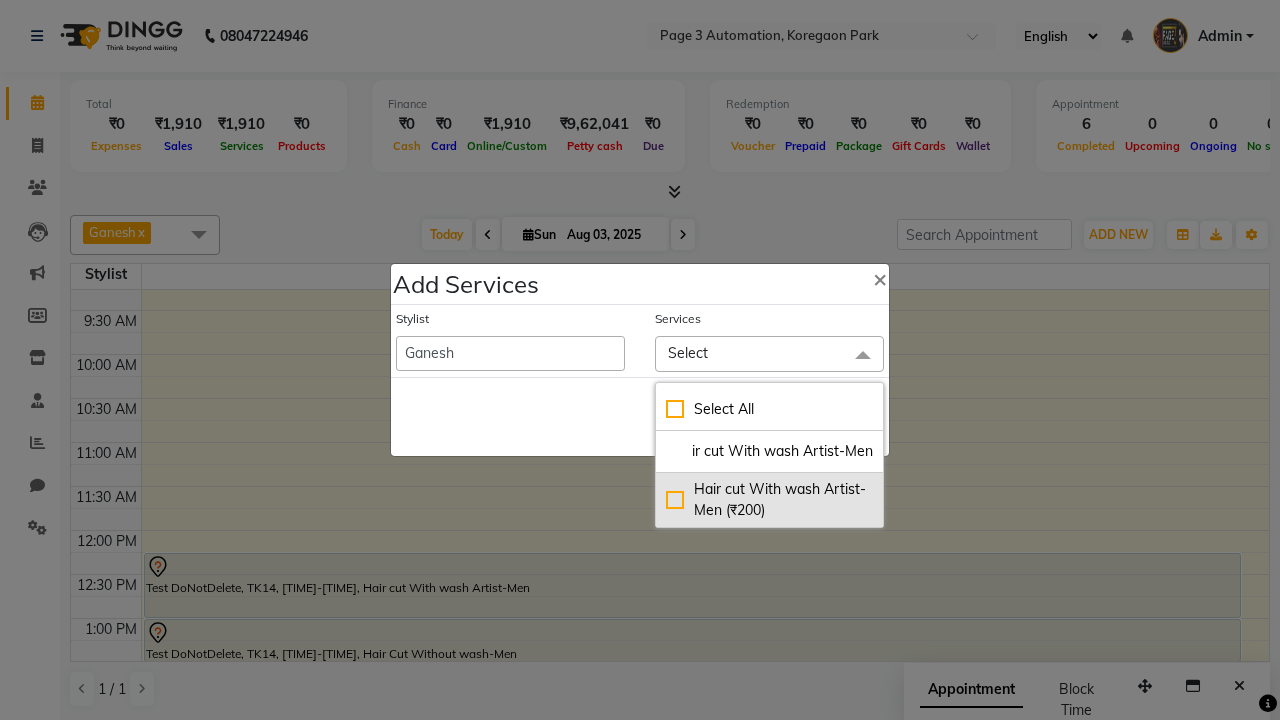 type on "Hair cut With wash Artist-Men" 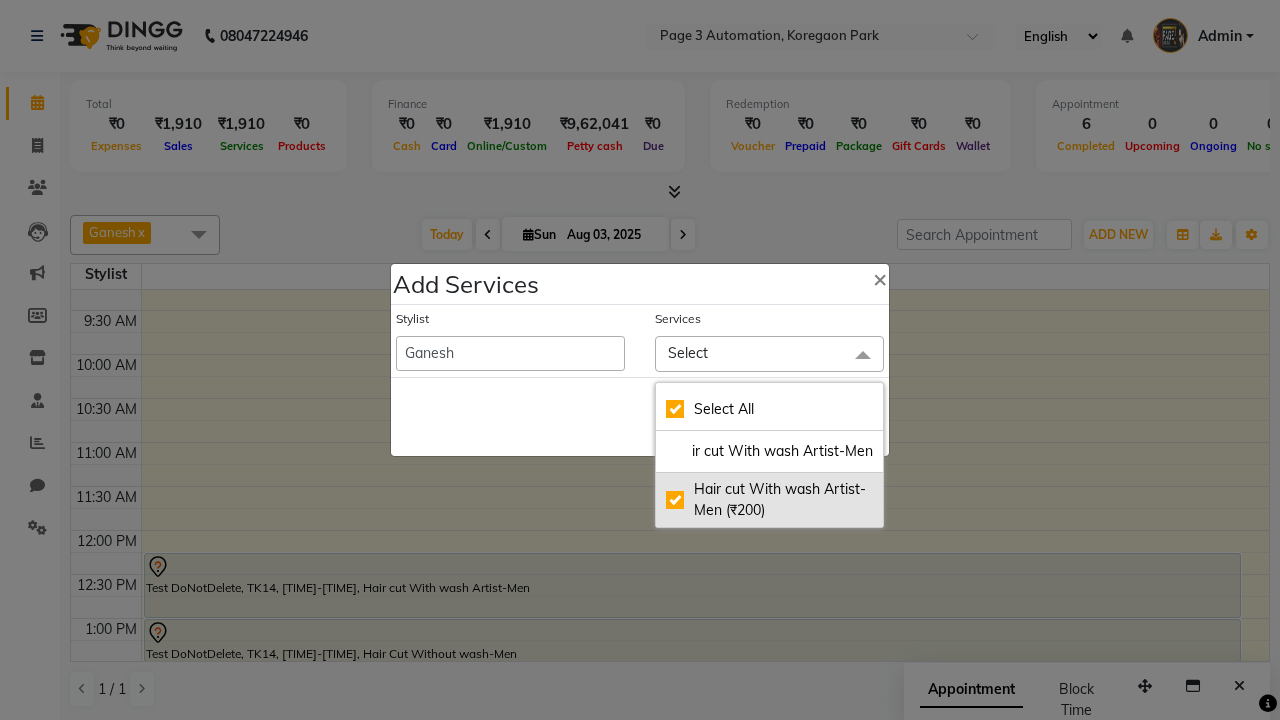 checkbox on "true" 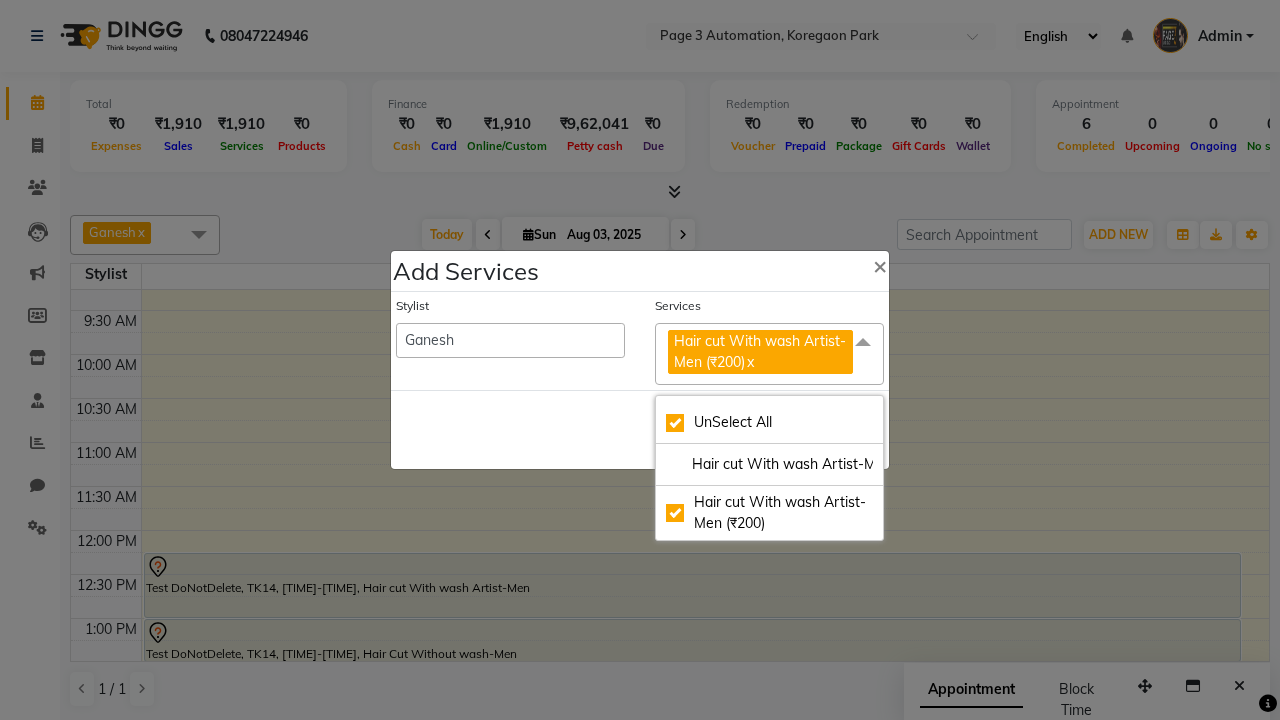 click on "Hair cut With wash Artist-Men (₹200) x" 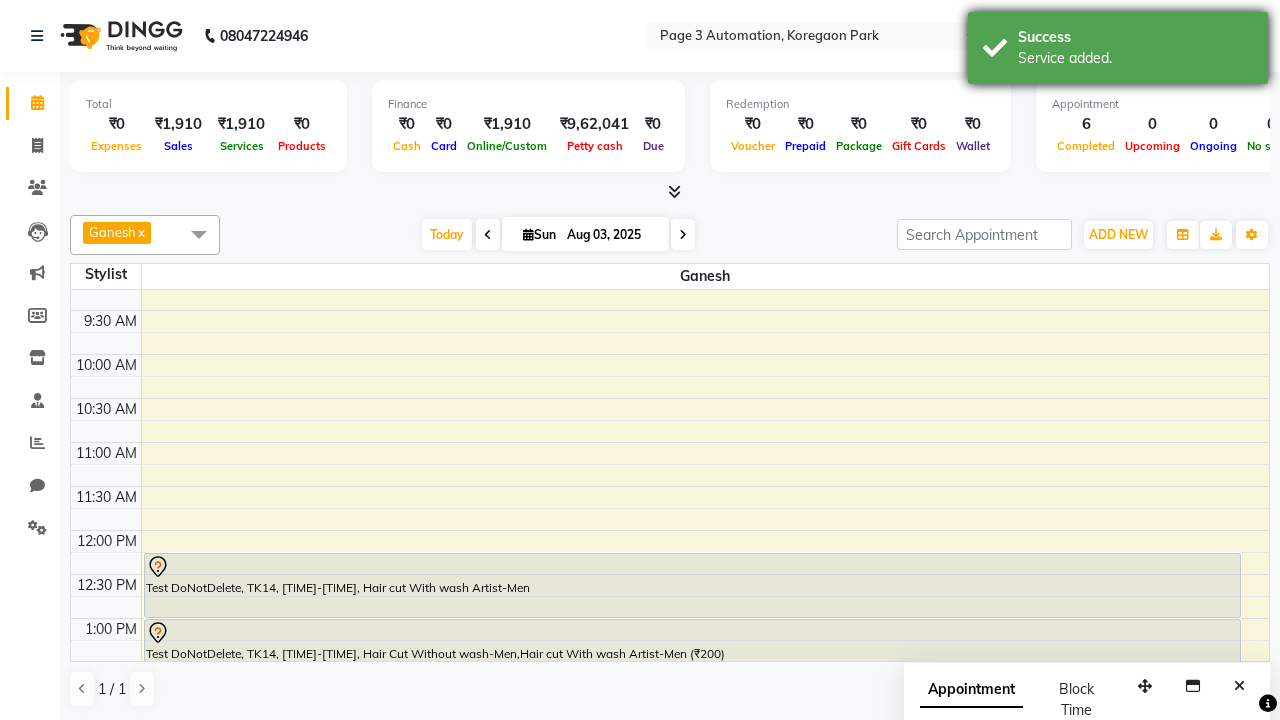 click on "Service added." at bounding box center (1135, 58) 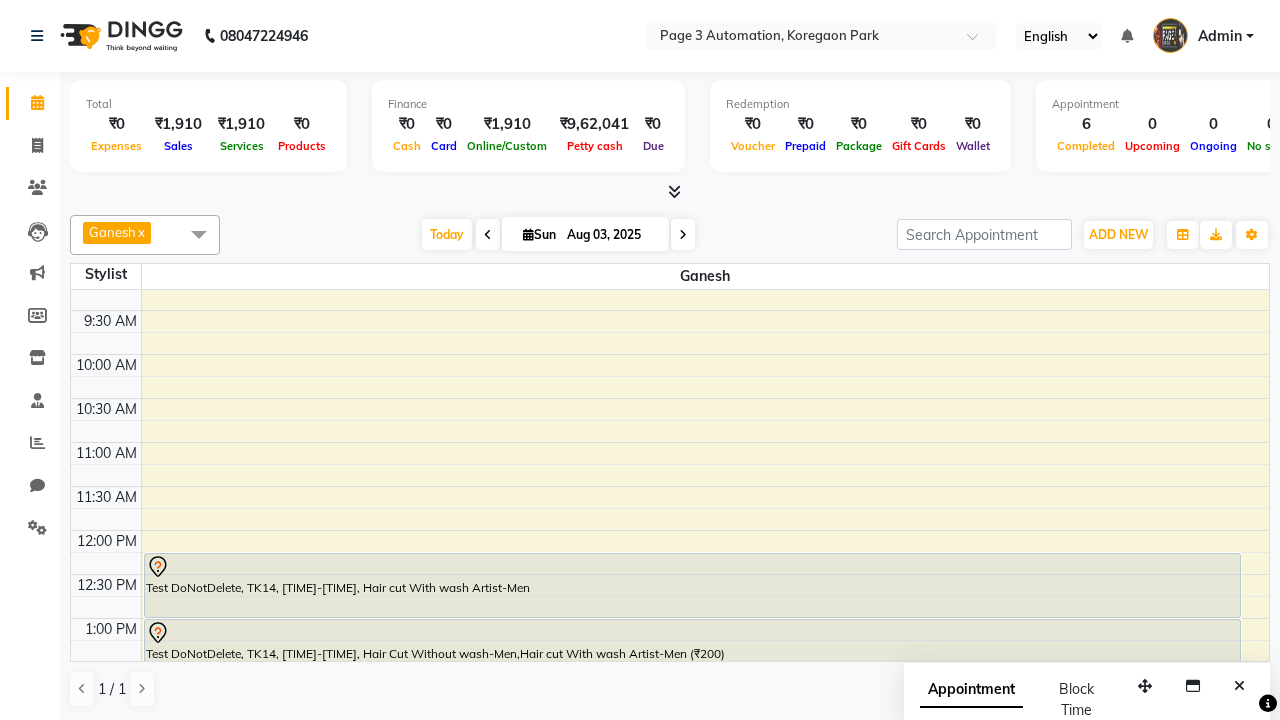 click on "Test DoNotDelete, TK14, [TIME]-[TIME], Hair Cut Without wash-Men,Hair cut With wash Artist-Men (₹200)" at bounding box center (692, 673) 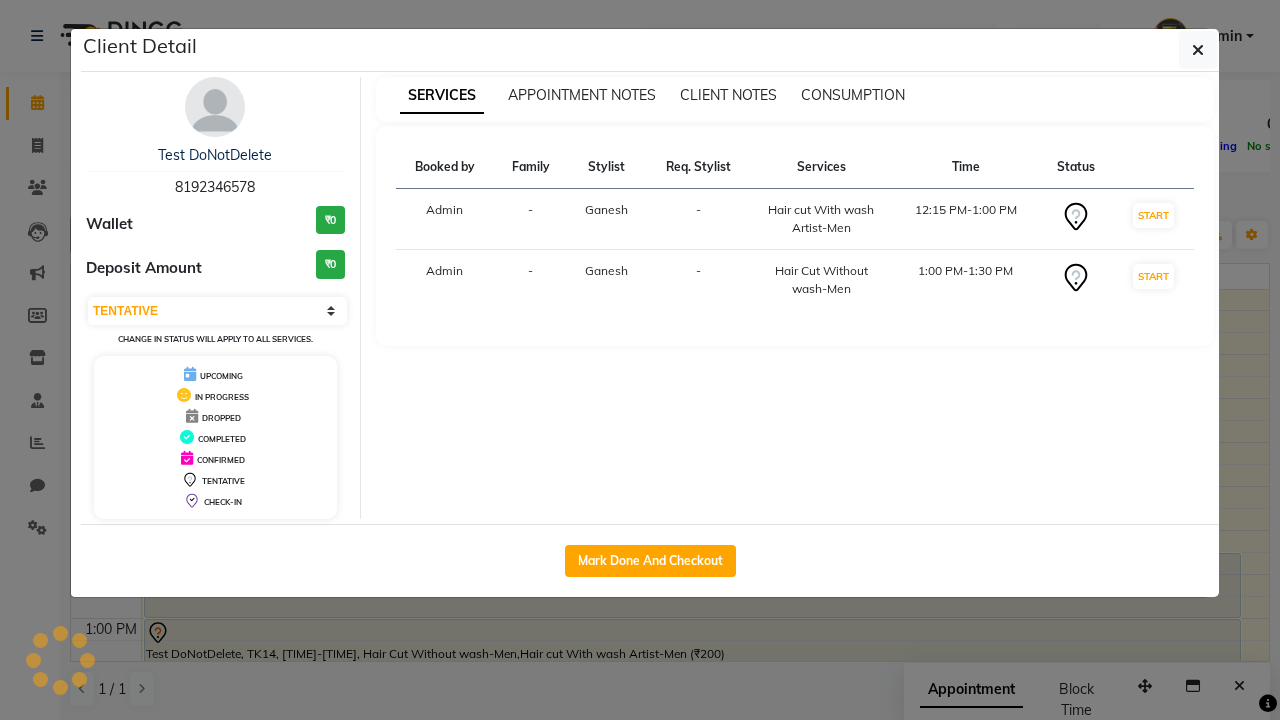 scroll, scrollTop: 177, scrollLeft: 0, axis: vertical 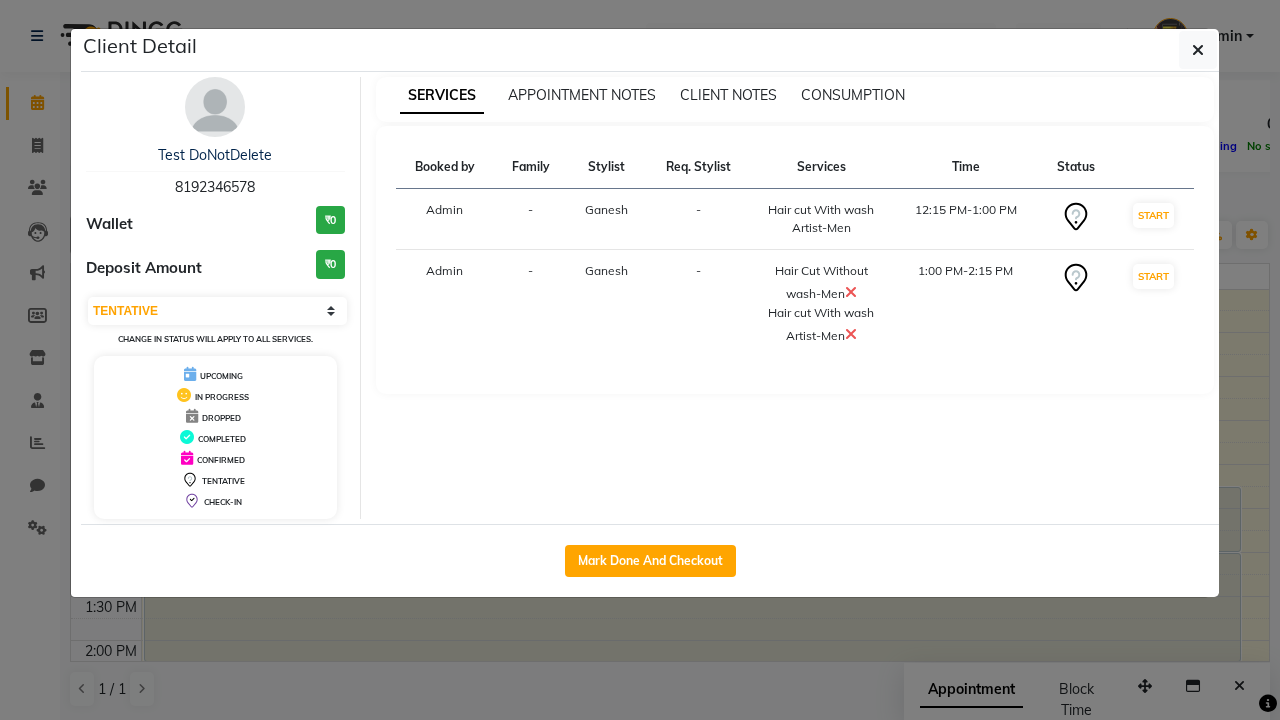 select on "2" 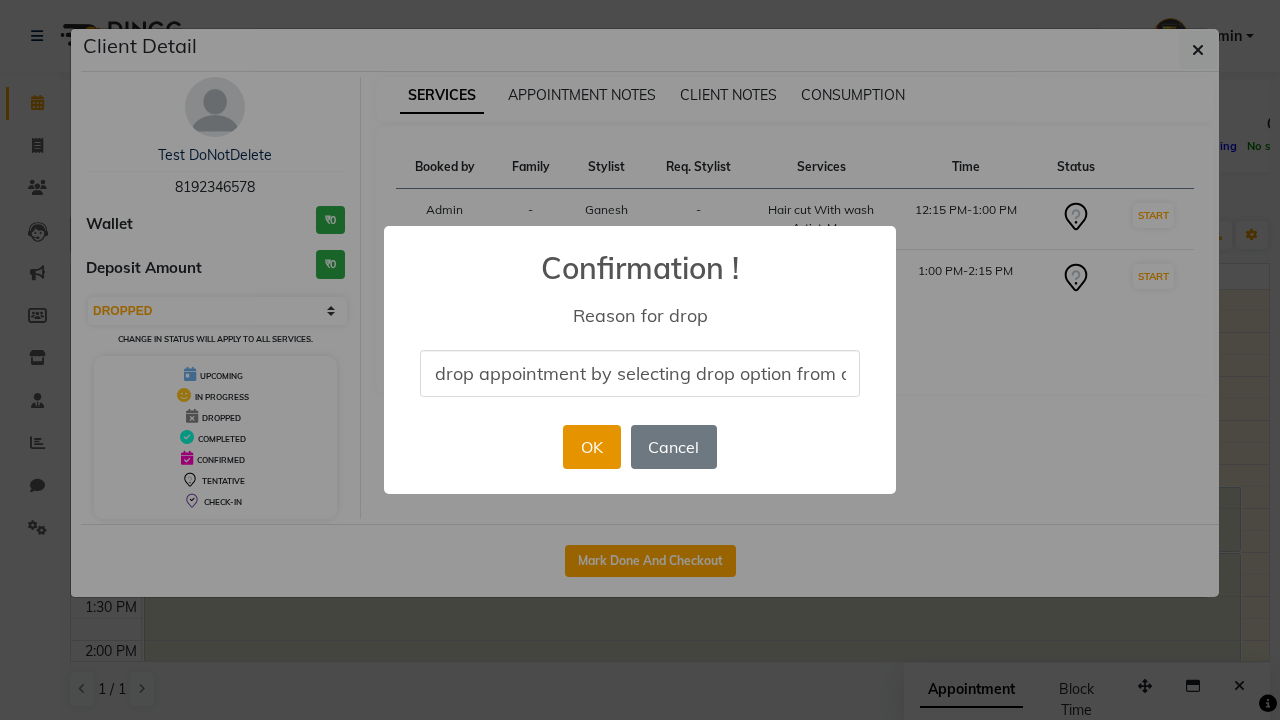 type on "drop appointment by selecting drop option from dropdown" 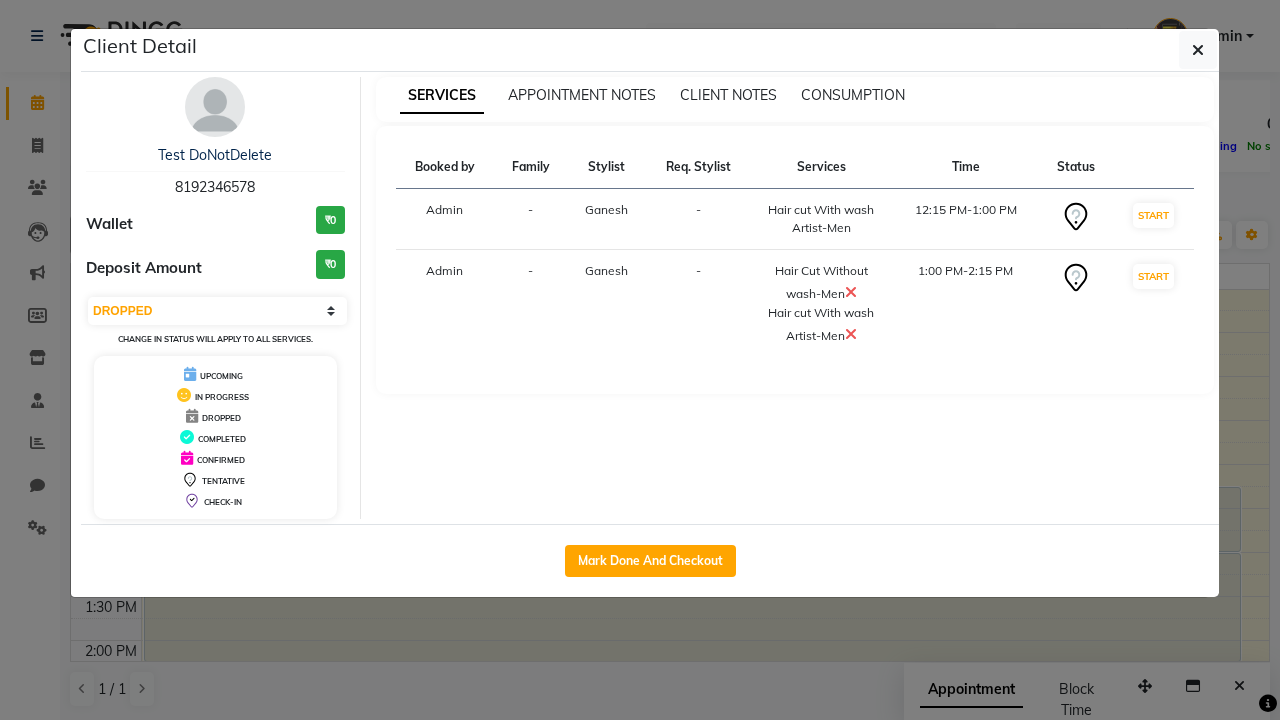 scroll, scrollTop: 0, scrollLeft: 0, axis: both 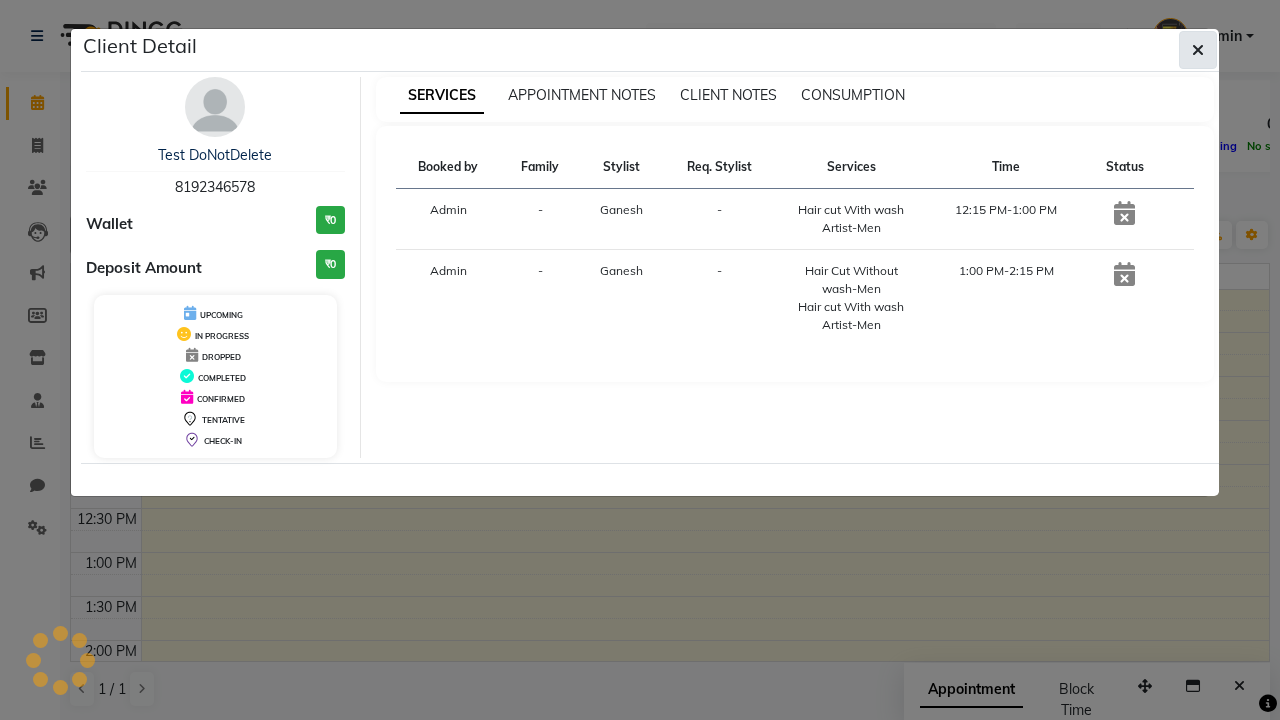 click 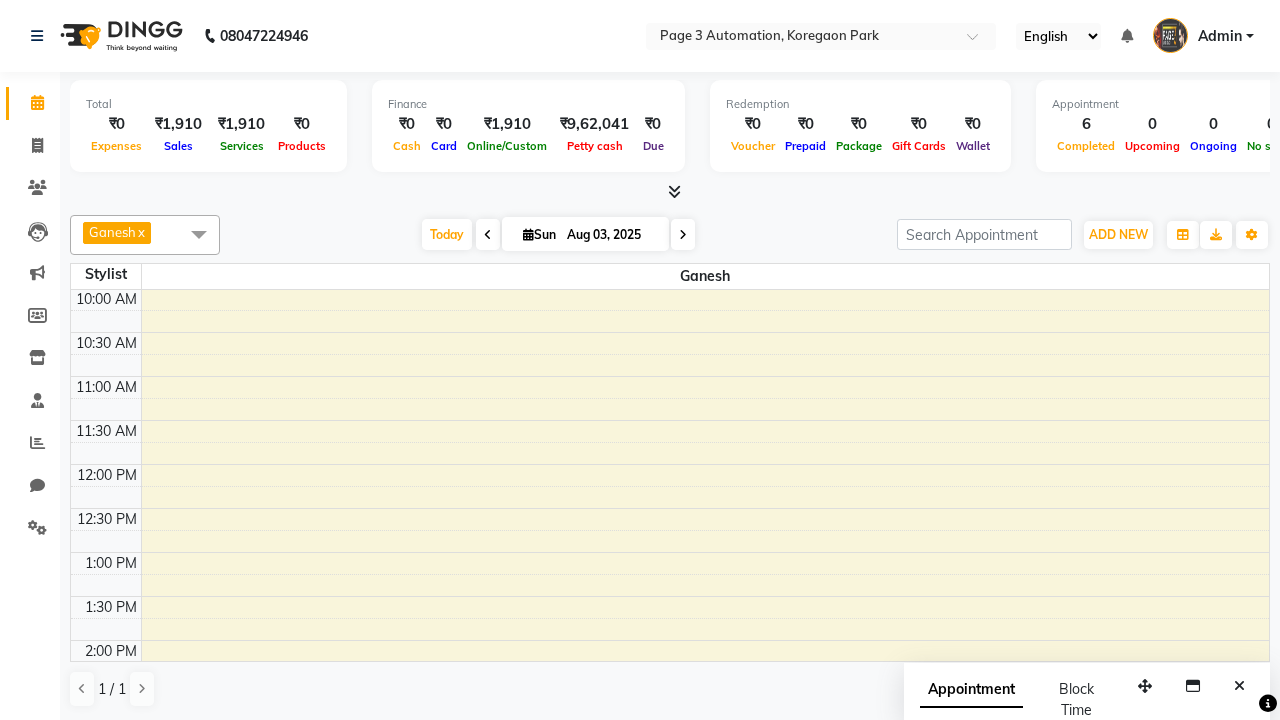 click at bounding box center [199, 234] 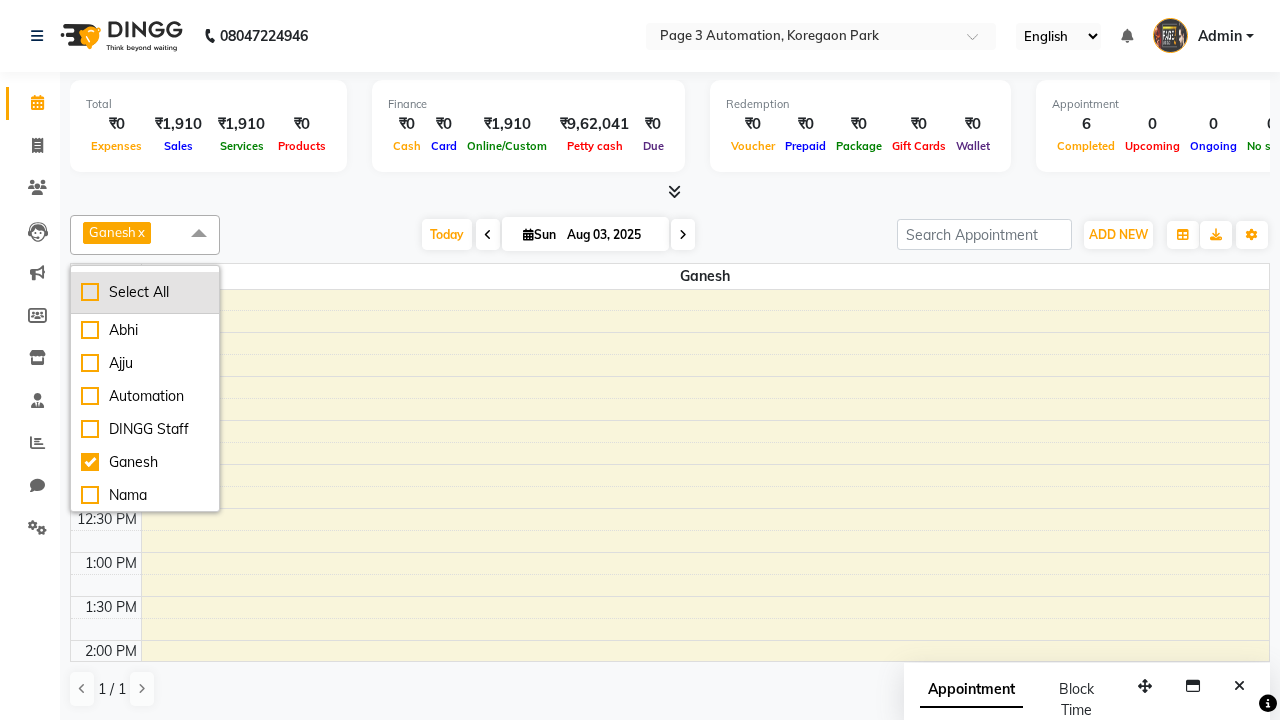 click on "Select All" at bounding box center (145, 292) 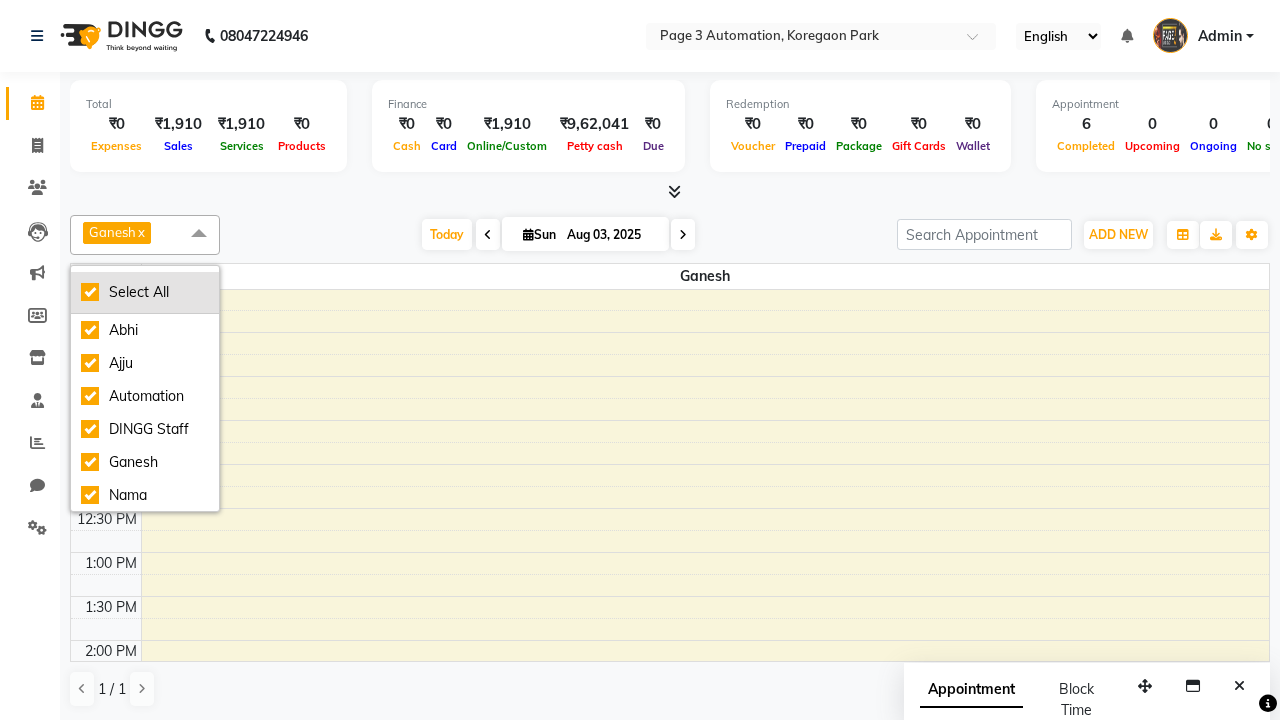 checkbox on "true" 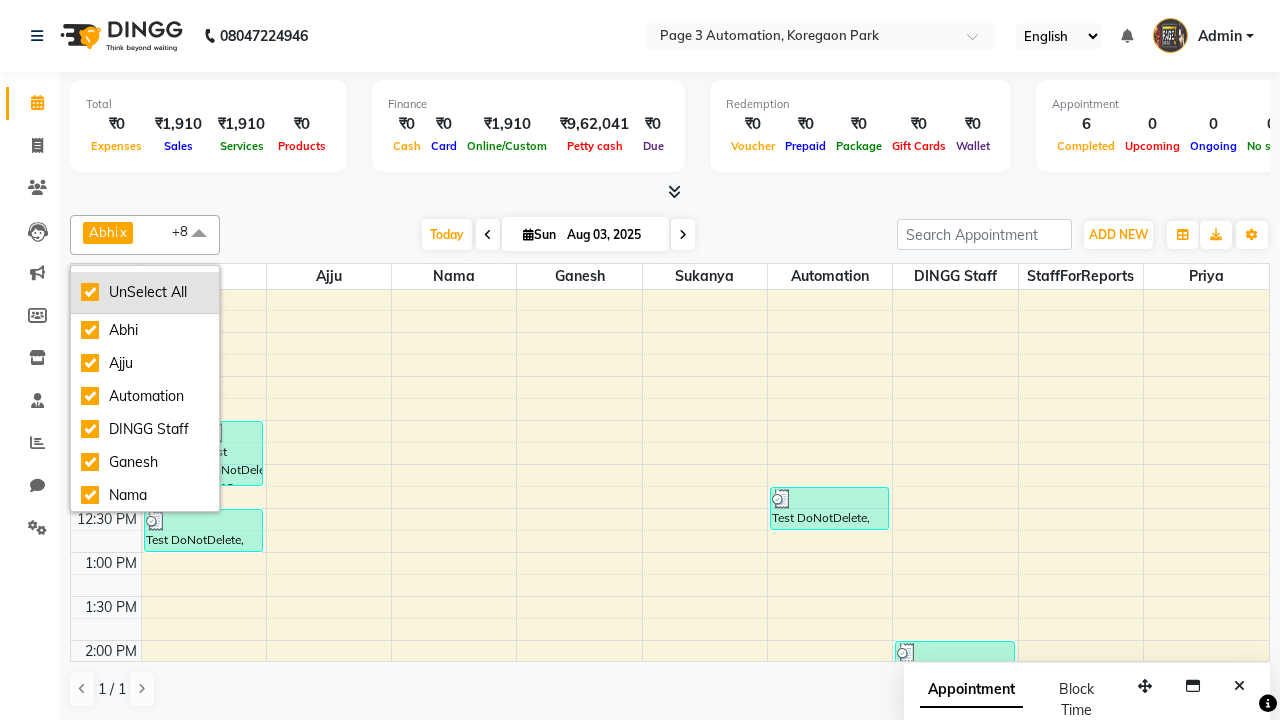 click on "UnSelect All" at bounding box center (145, 292) 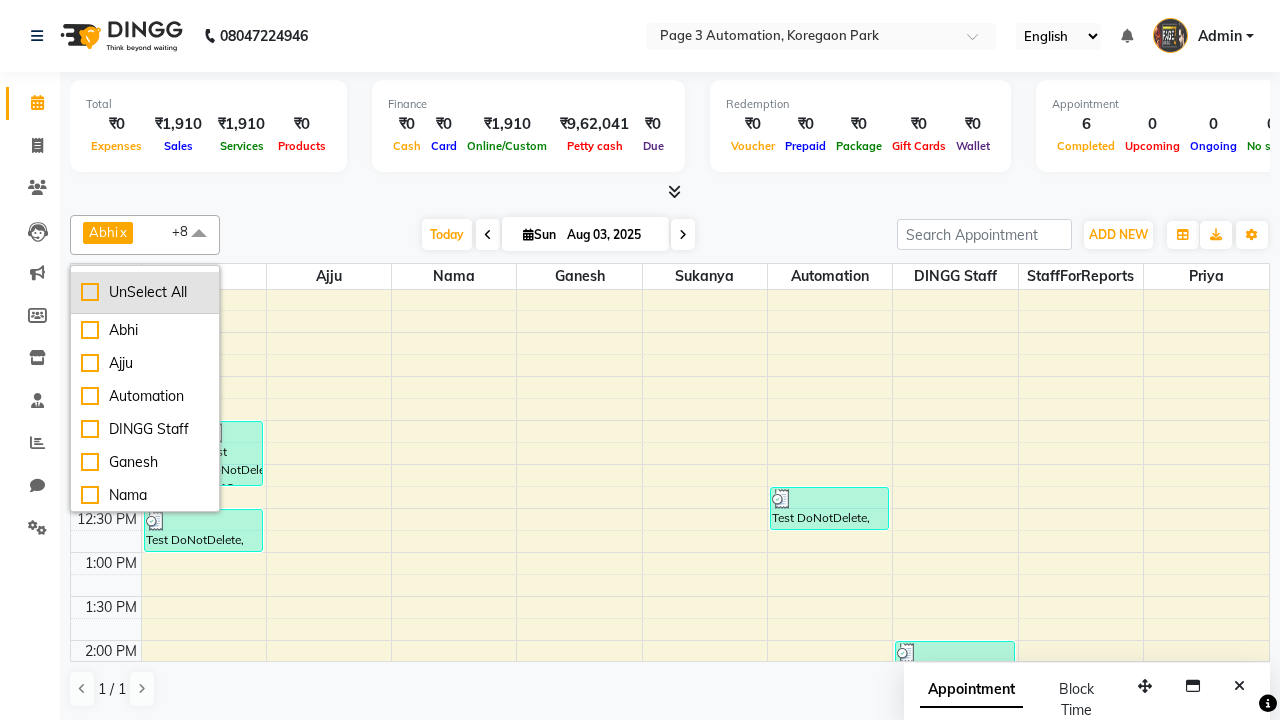 checkbox on "false" 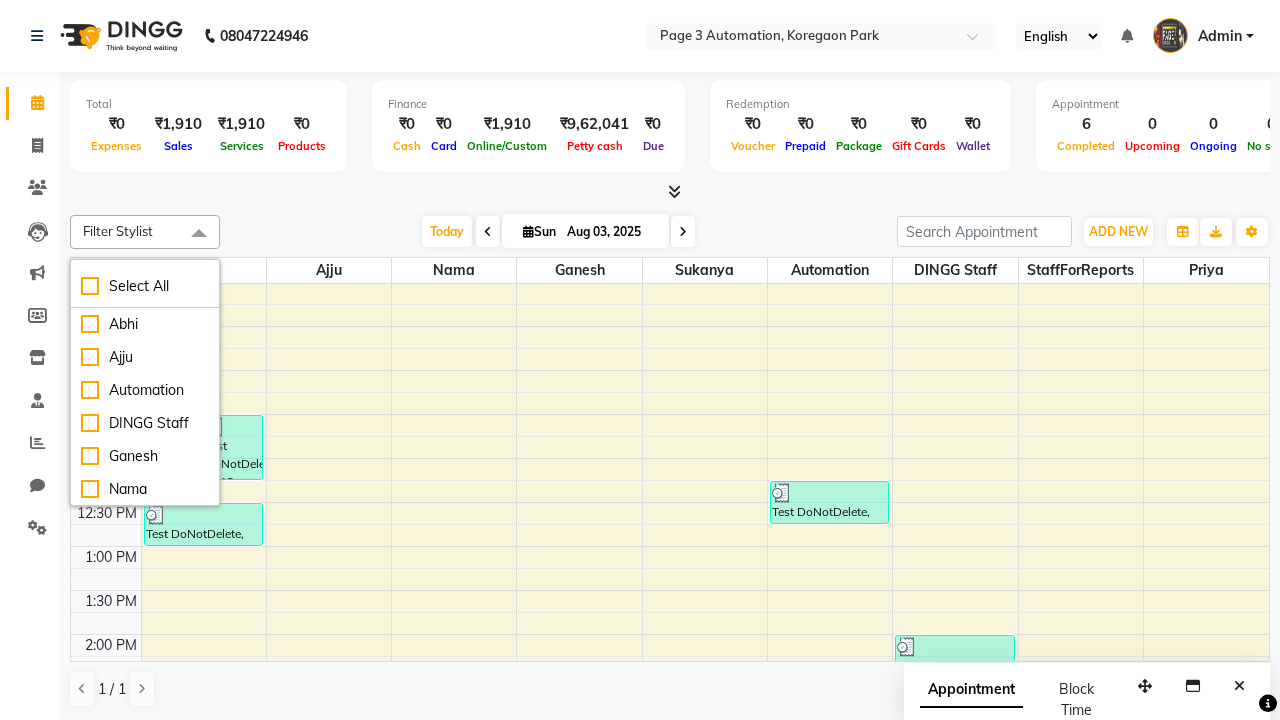 click at bounding box center [199, 234] 